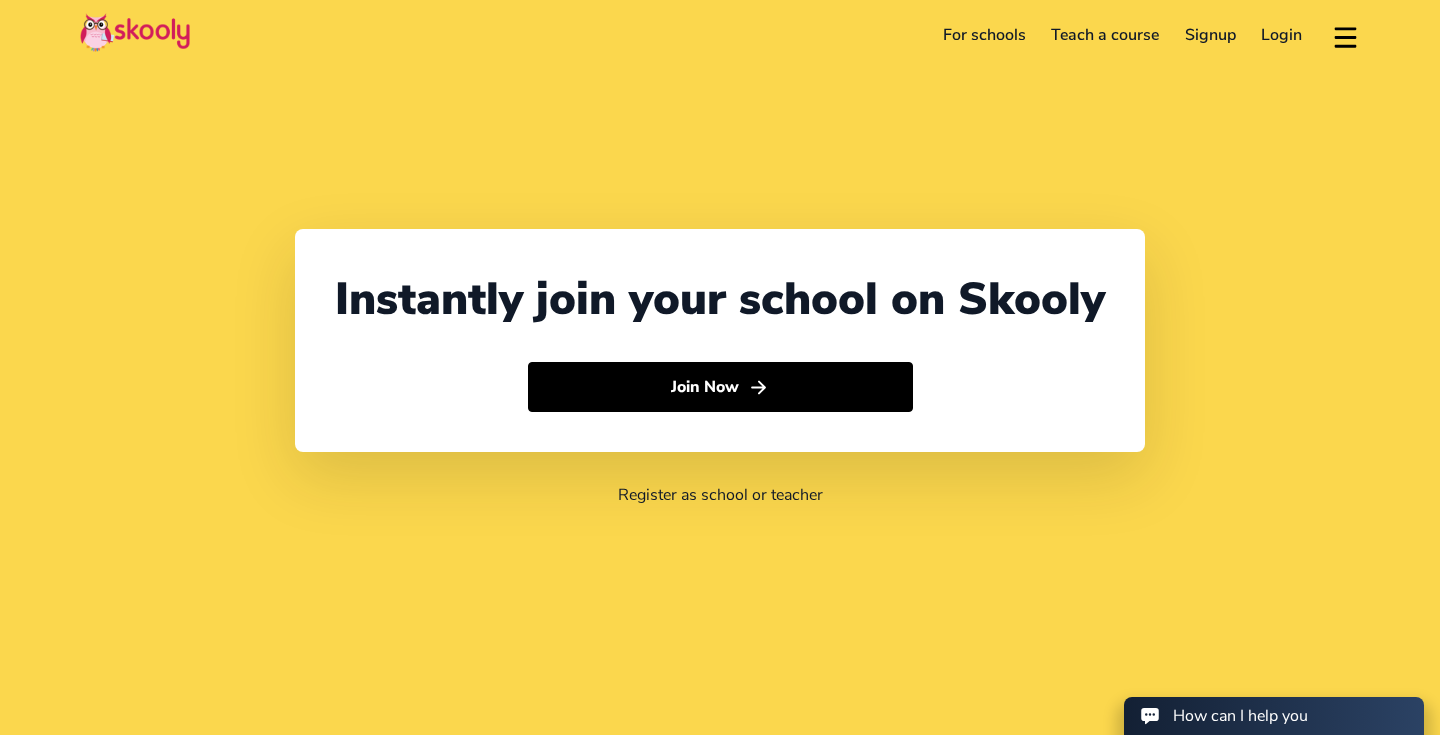 scroll, scrollTop: 0, scrollLeft: 0, axis: both 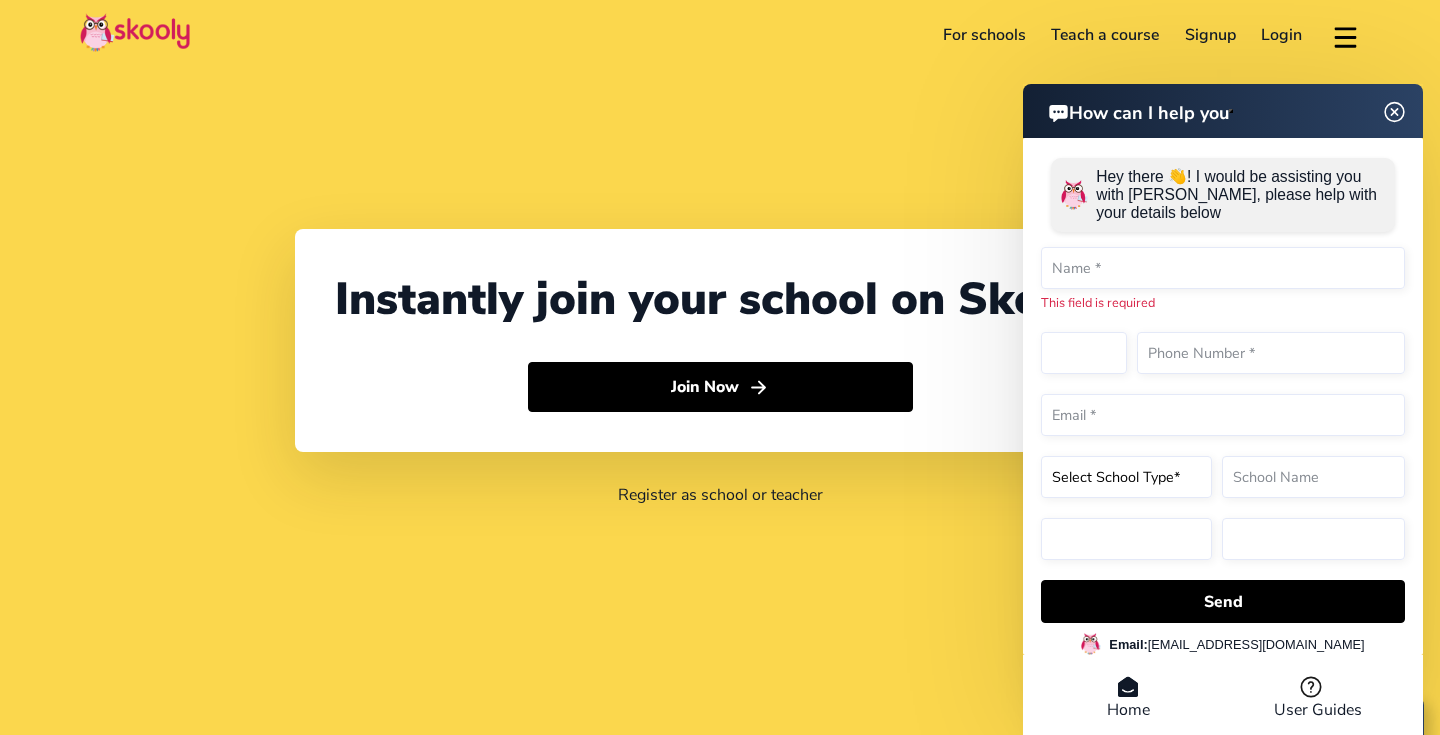 click at bounding box center (1395, 111) 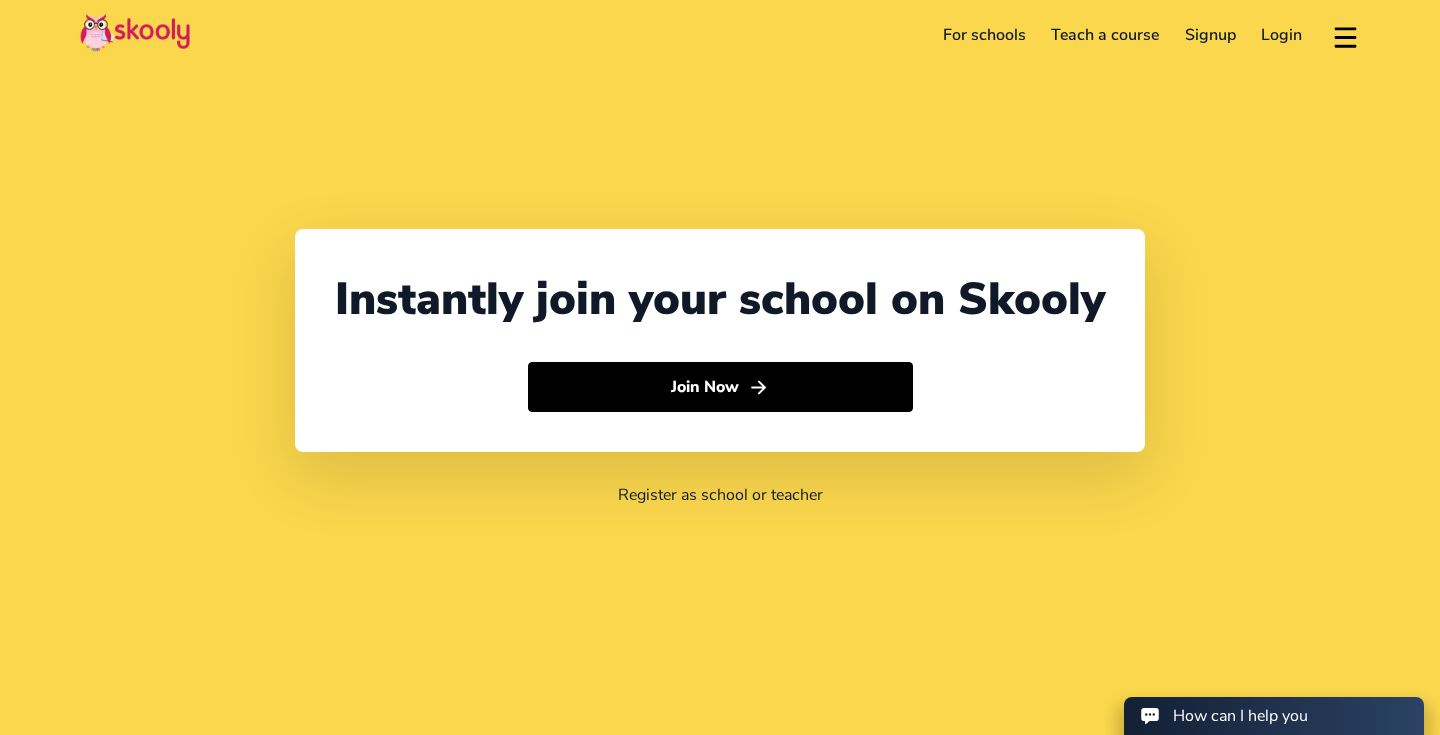 click 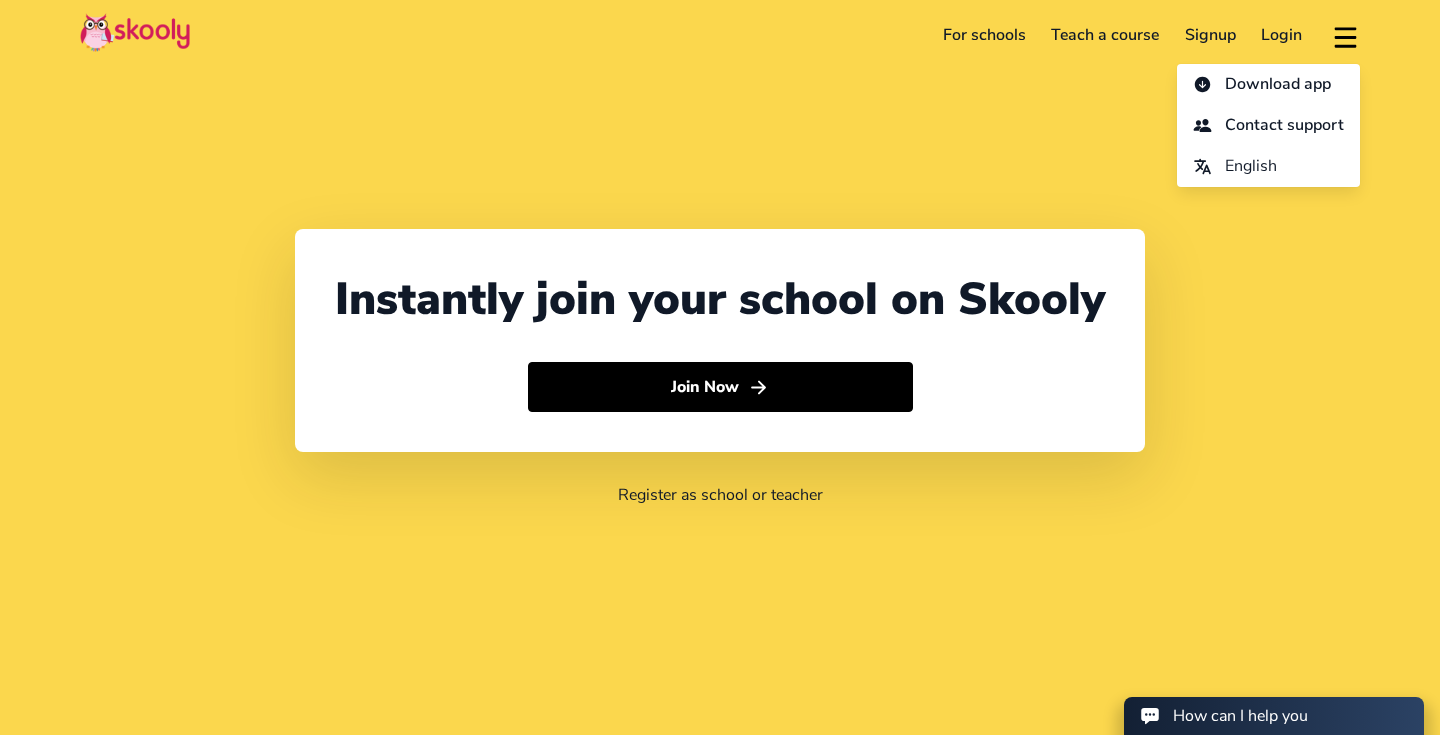 click 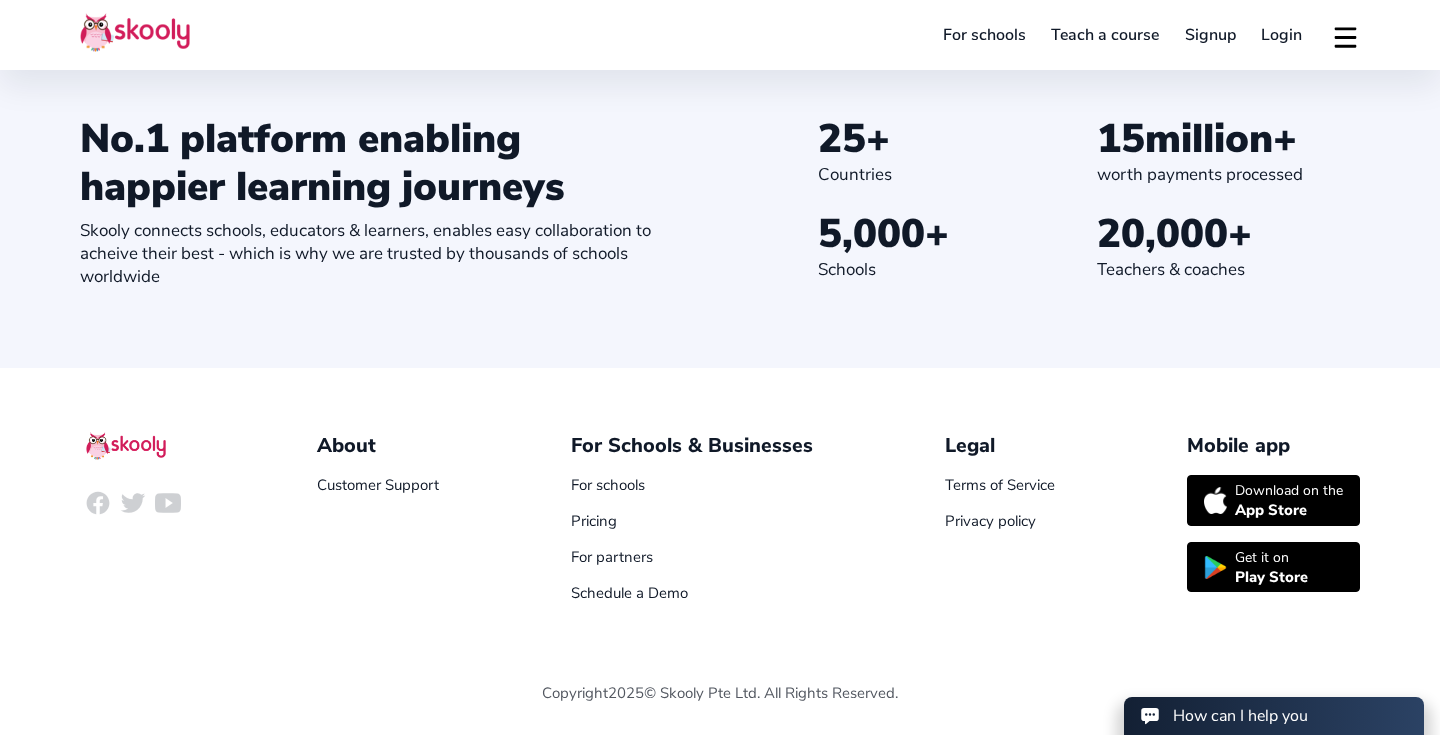 scroll, scrollTop: 2219, scrollLeft: 0, axis: vertical 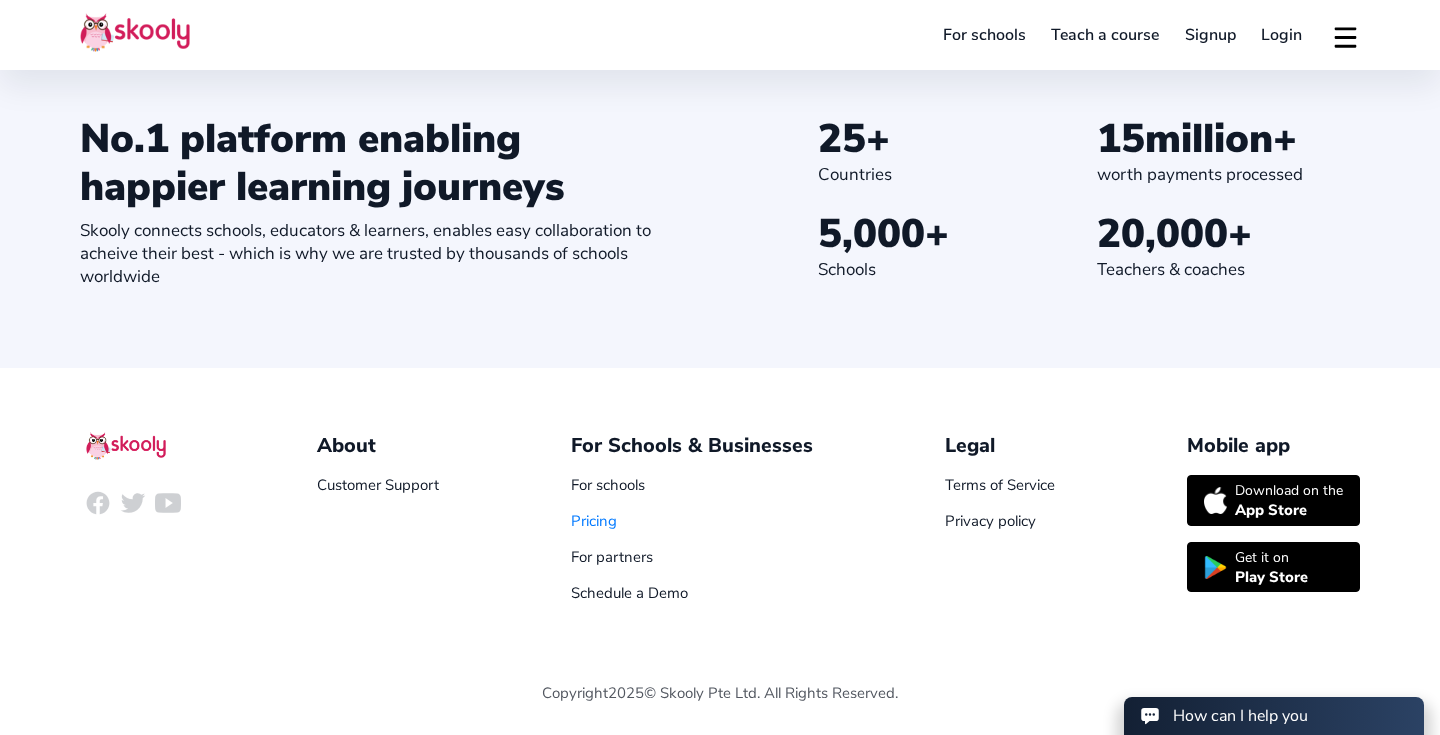 click on "Pricing" 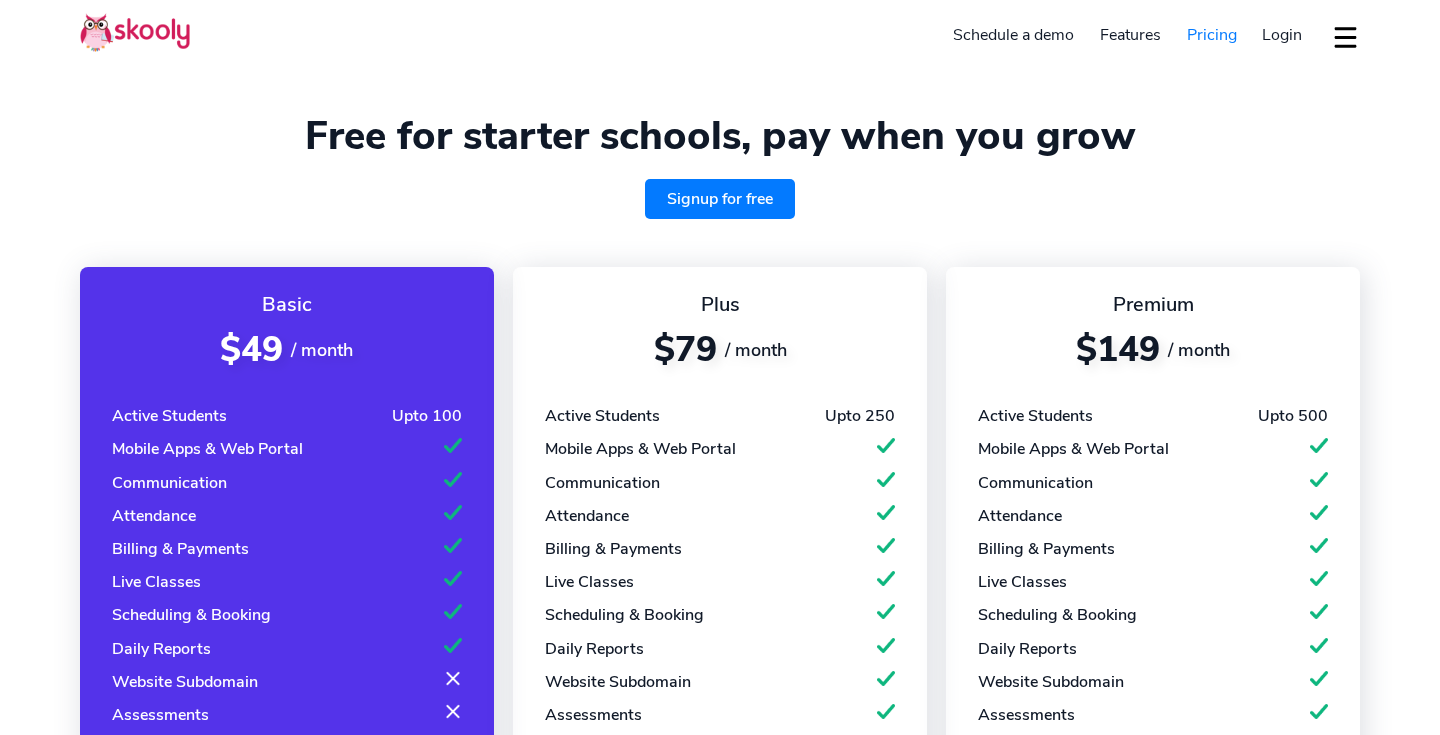 select on "en" 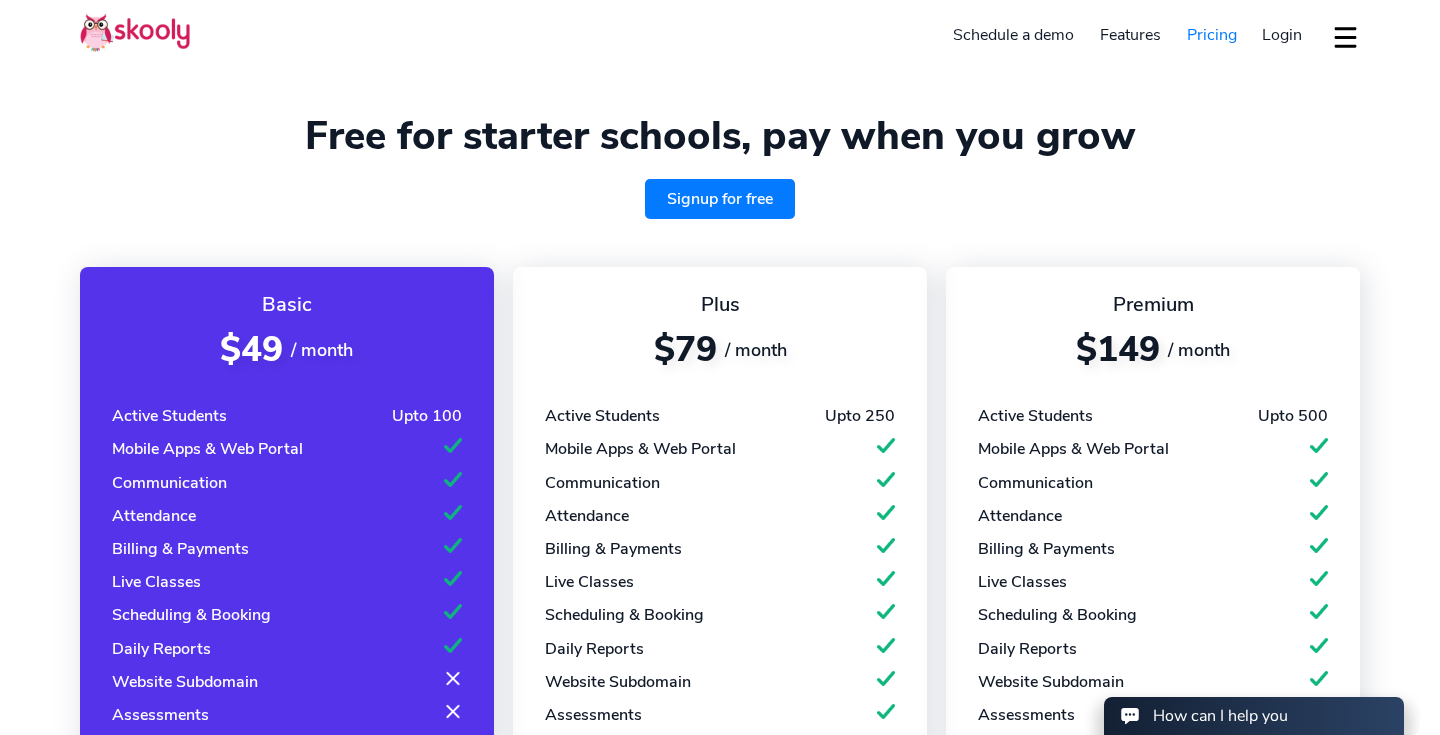 scroll, scrollTop: 0, scrollLeft: 0, axis: both 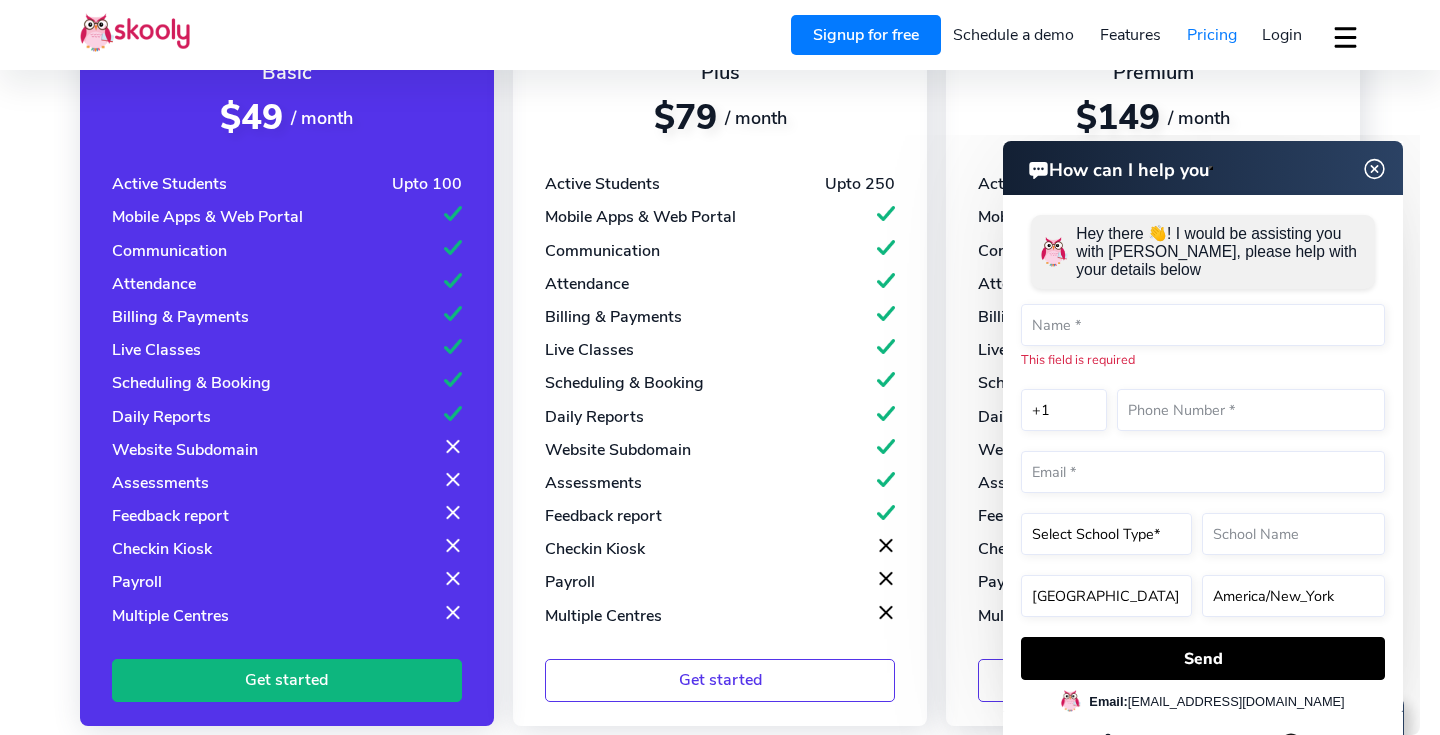 click 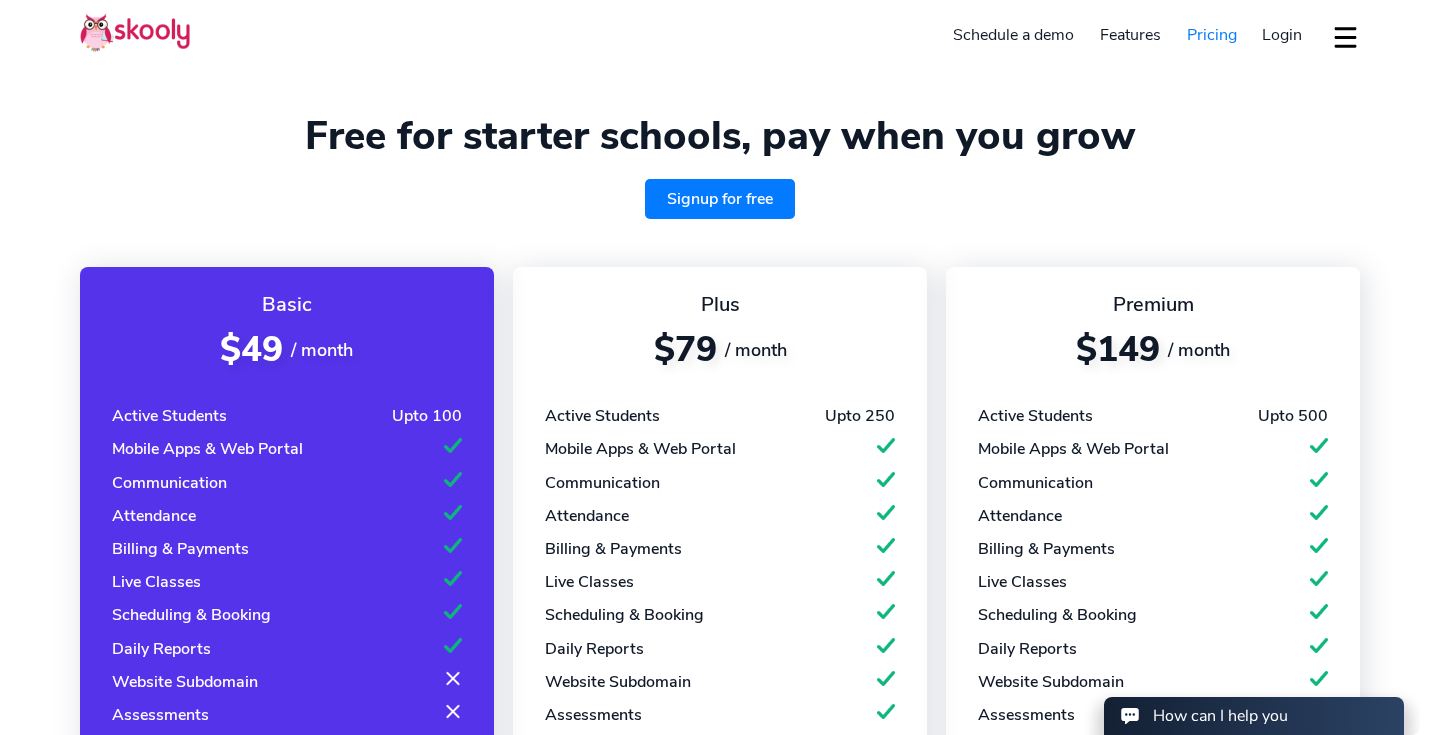 scroll, scrollTop: 0, scrollLeft: 0, axis: both 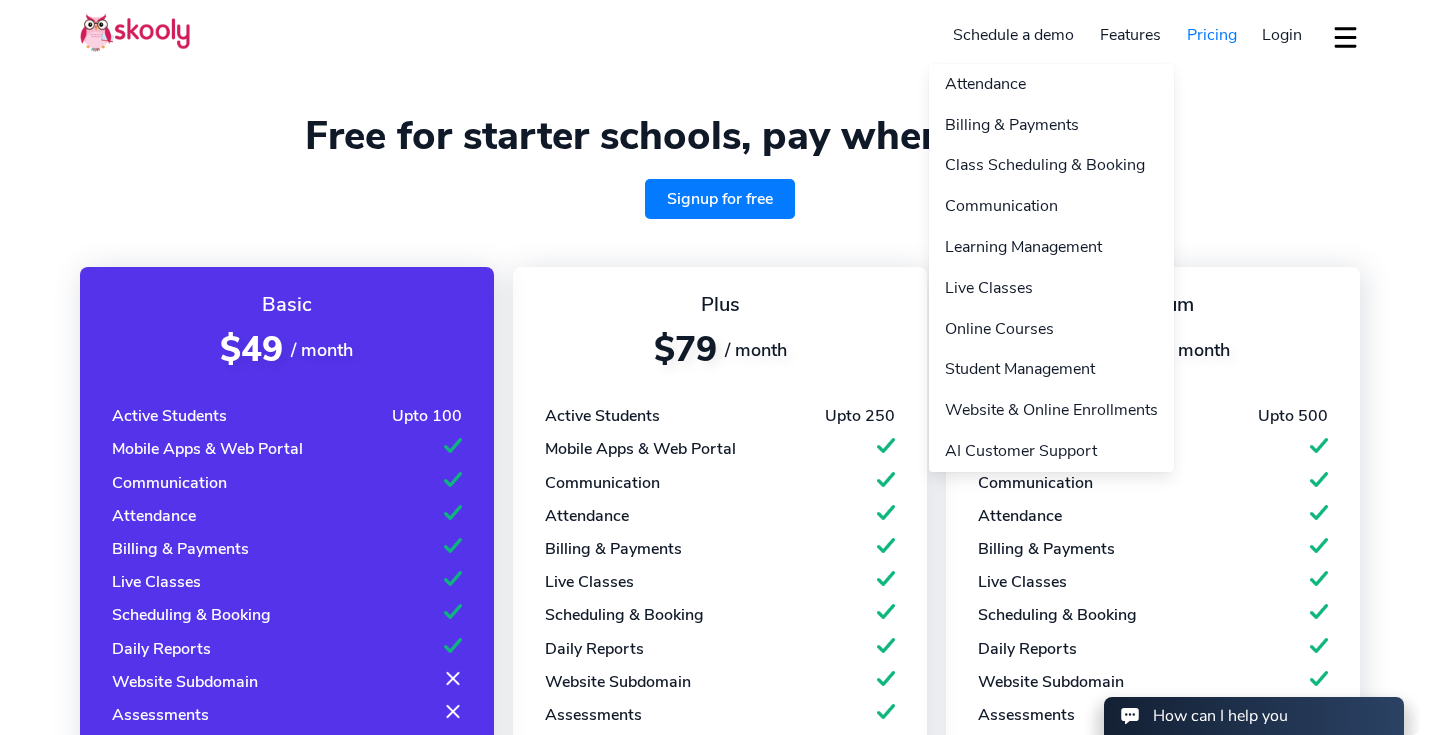 click on "Features" at bounding box center (1130, 35) 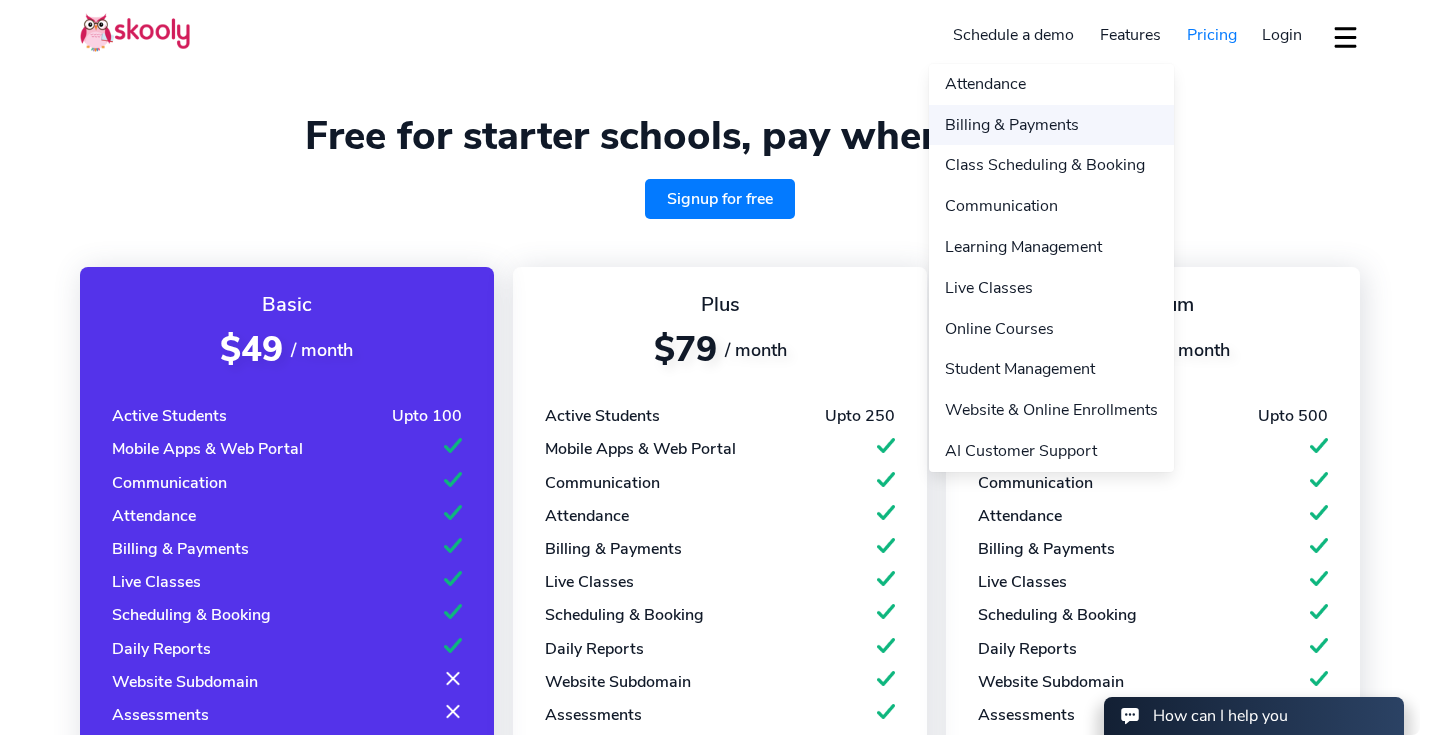click on "Billing & Payments" at bounding box center [1051, 125] 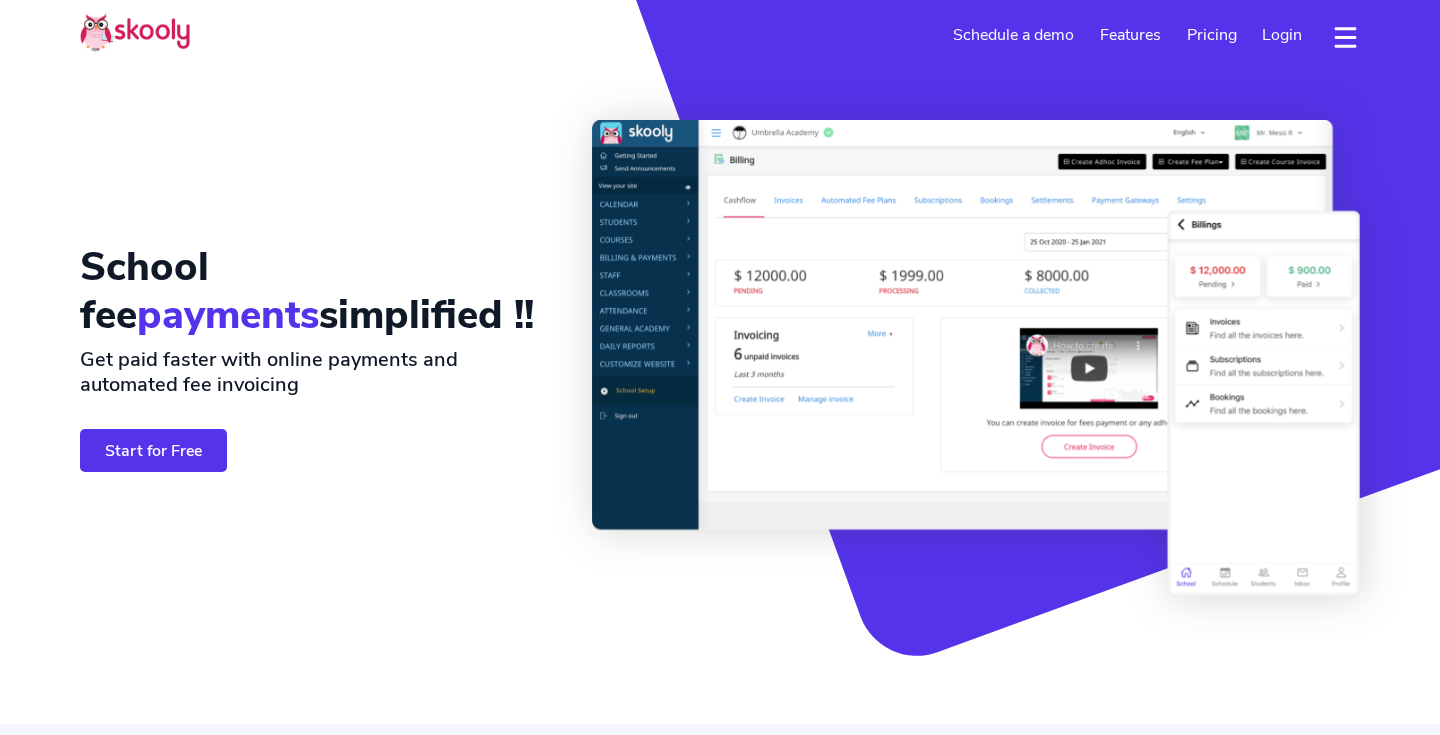 select on "en" 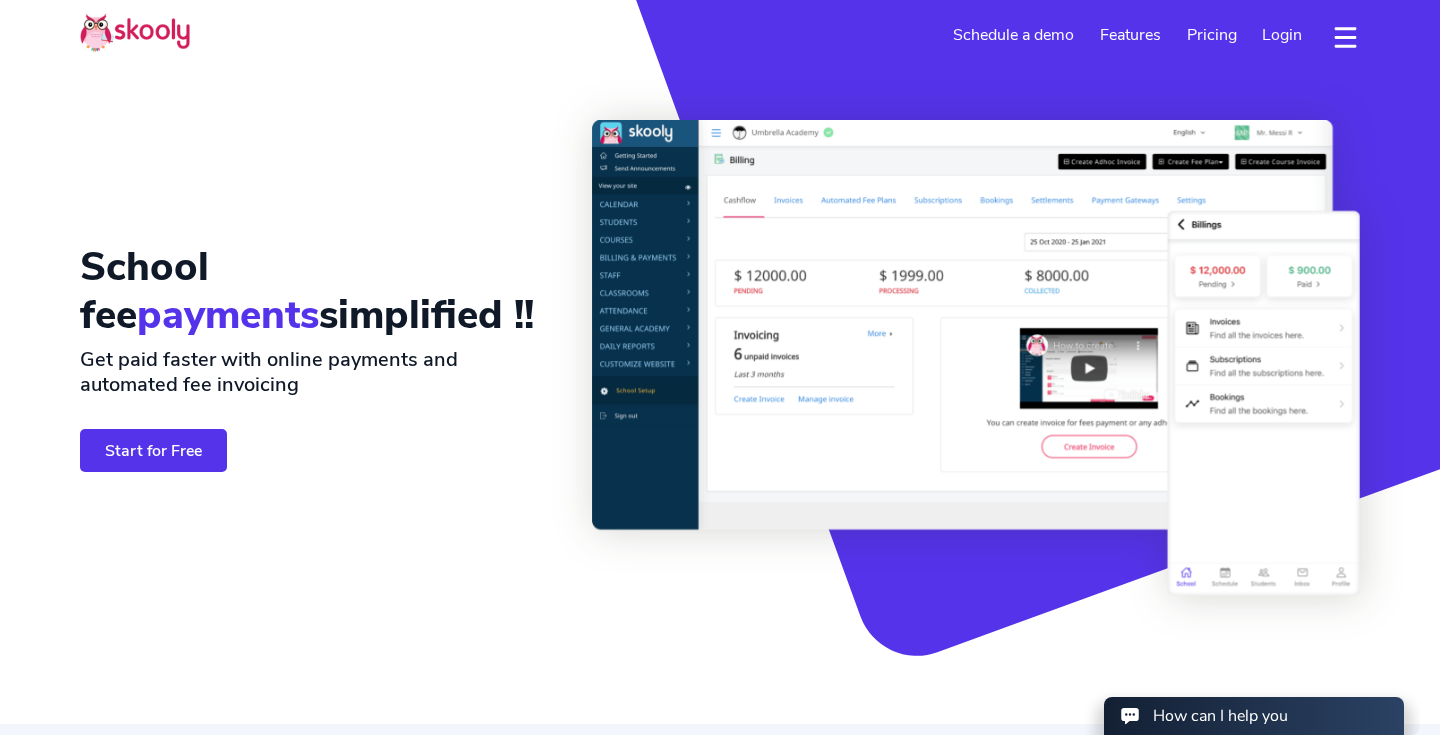 scroll, scrollTop: 0, scrollLeft: 0, axis: both 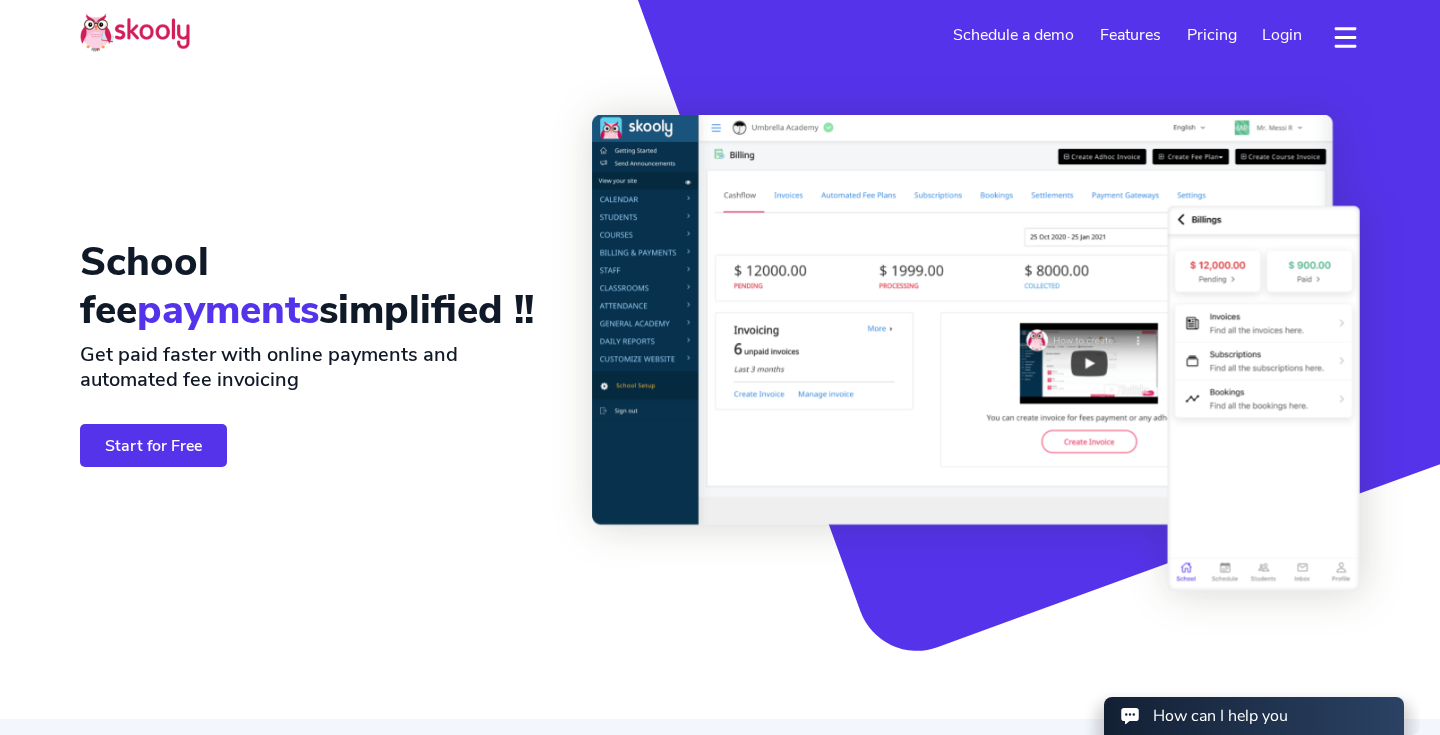 select on "1" 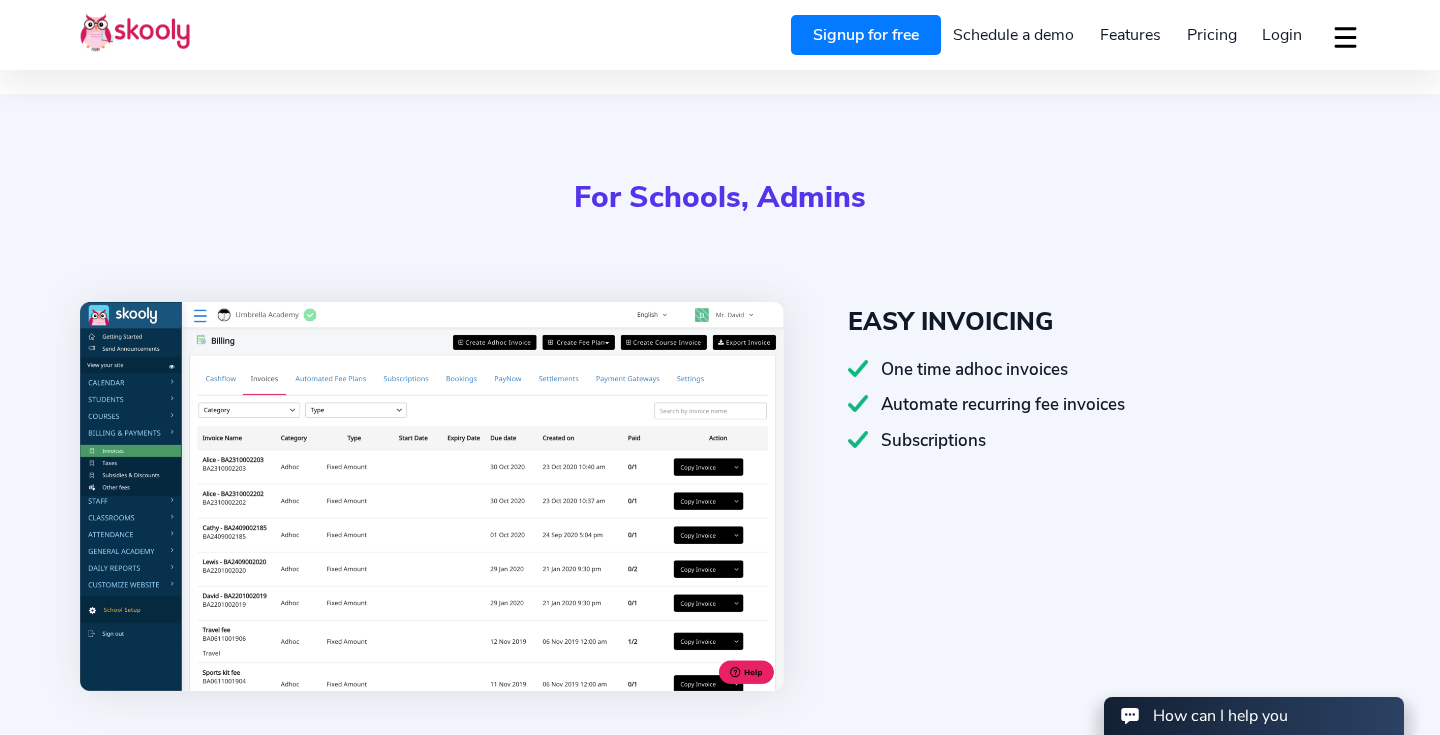 scroll, scrollTop: 736, scrollLeft: 0, axis: vertical 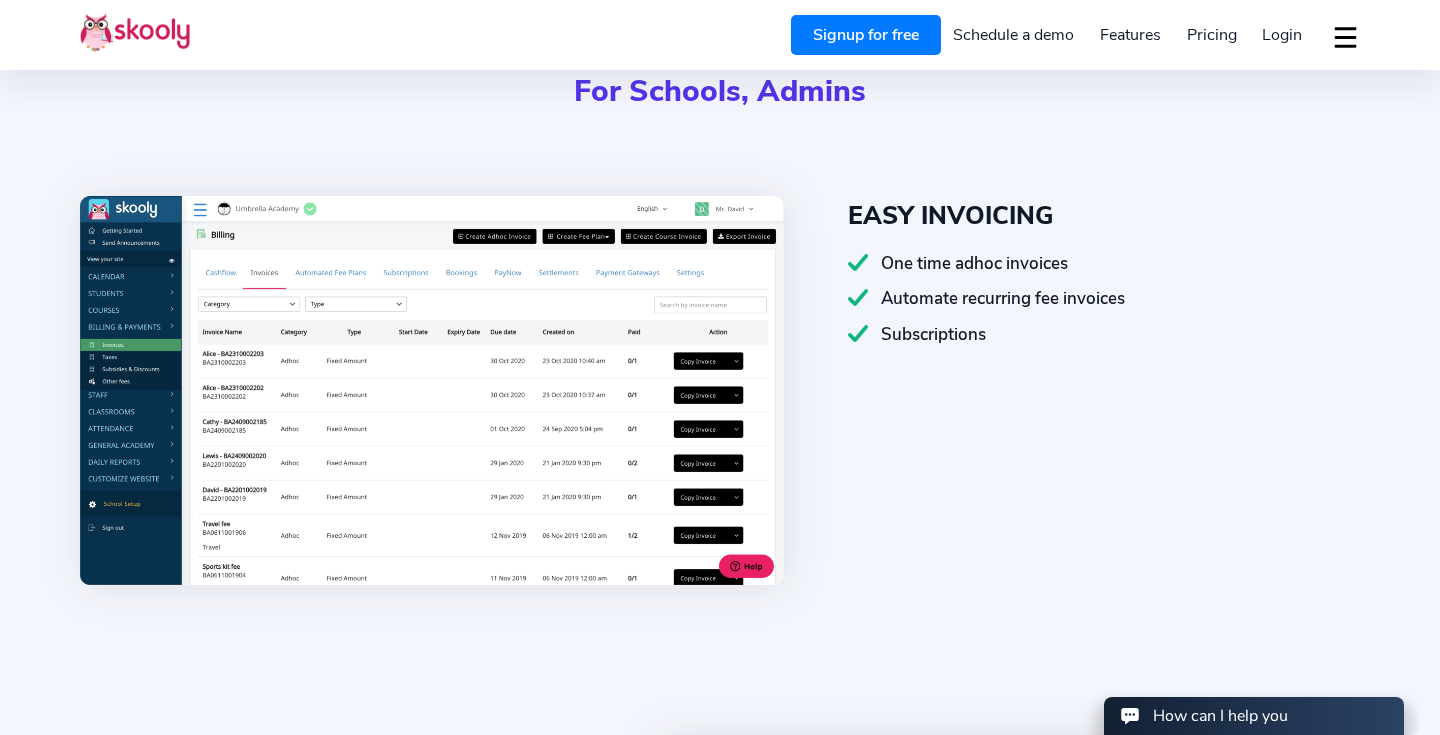 click at bounding box center (432, 390) 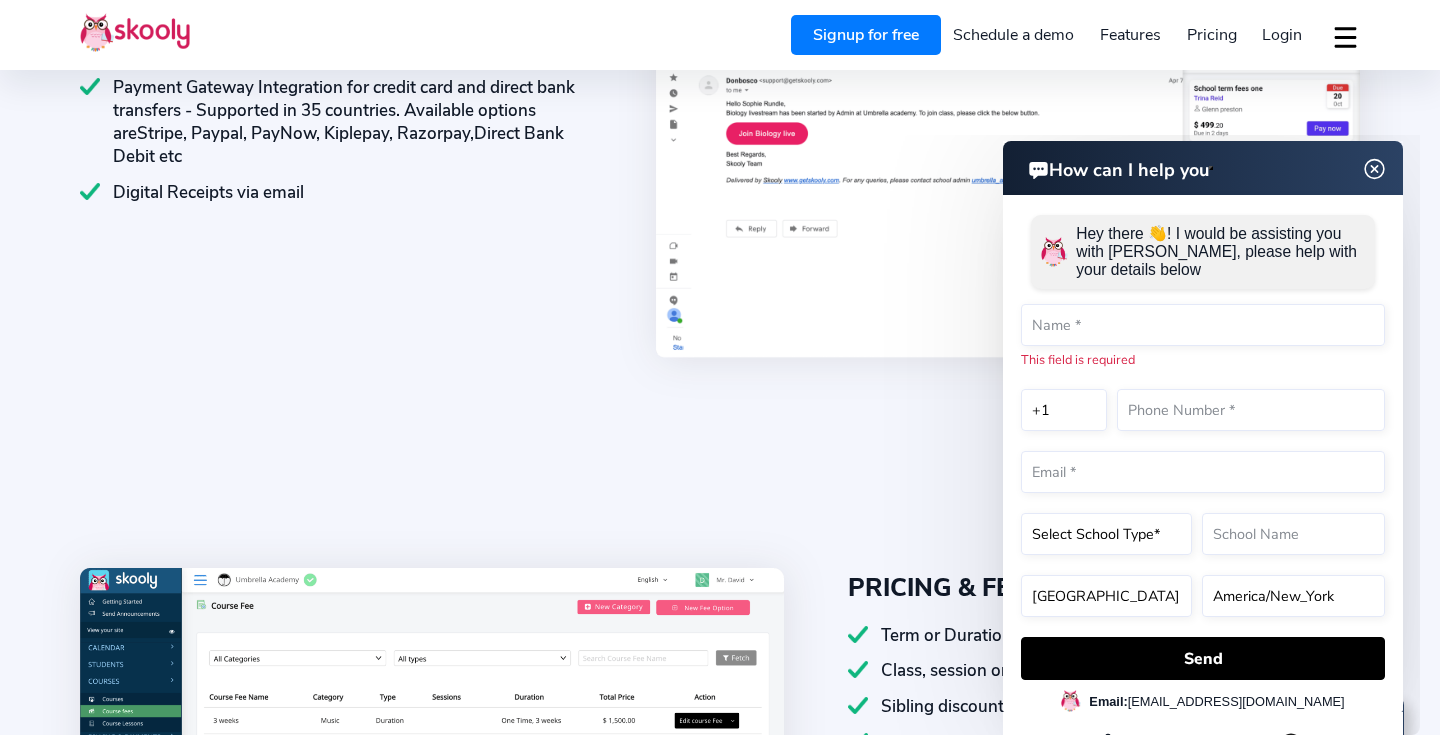 scroll, scrollTop: 1555, scrollLeft: 0, axis: vertical 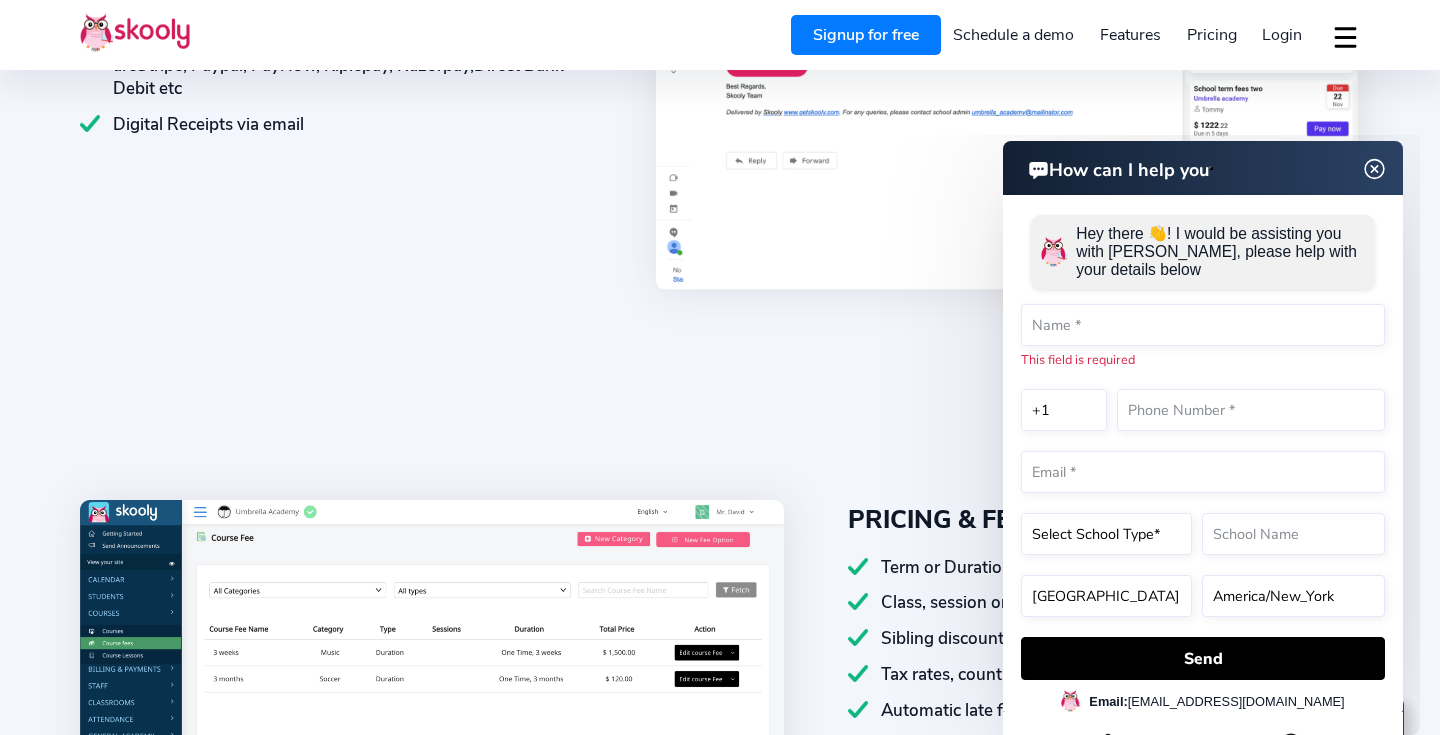click 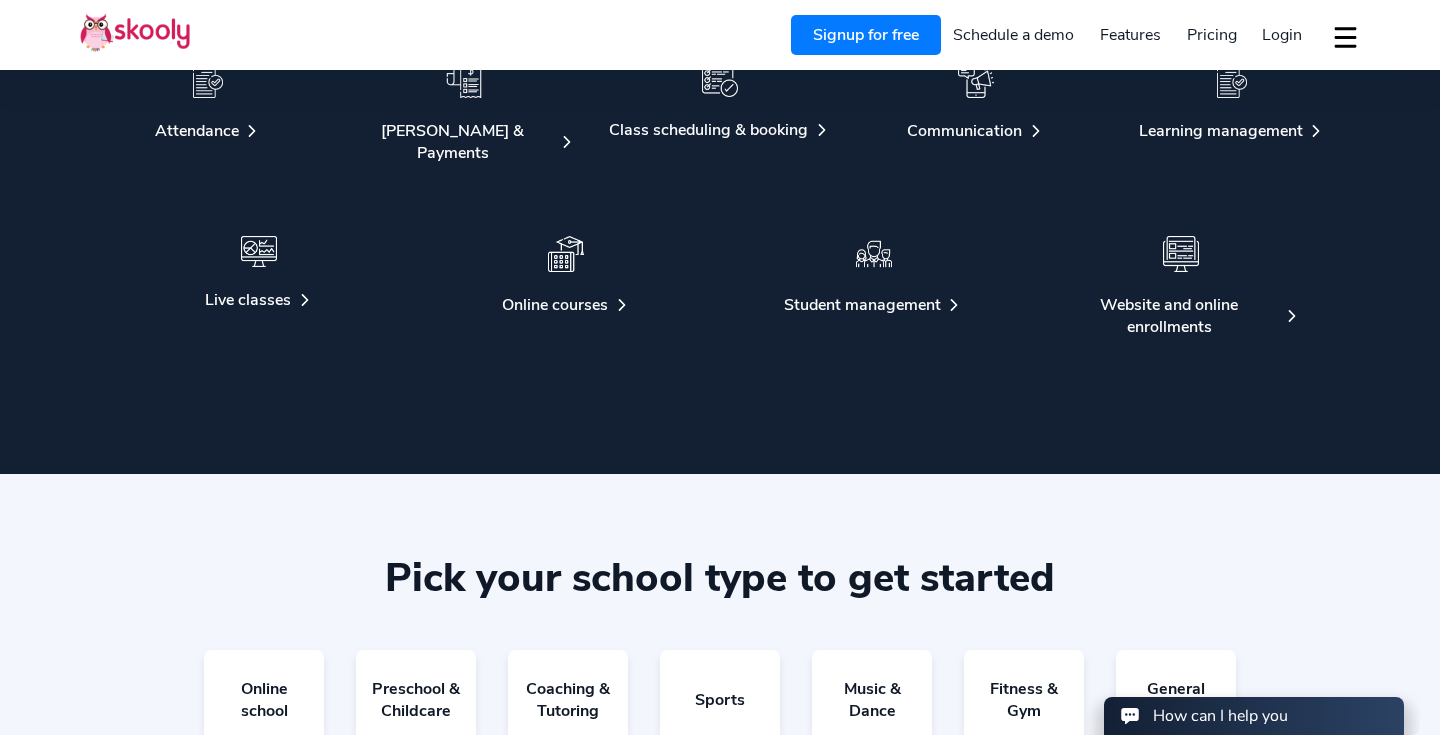 scroll, scrollTop: 3627, scrollLeft: 0, axis: vertical 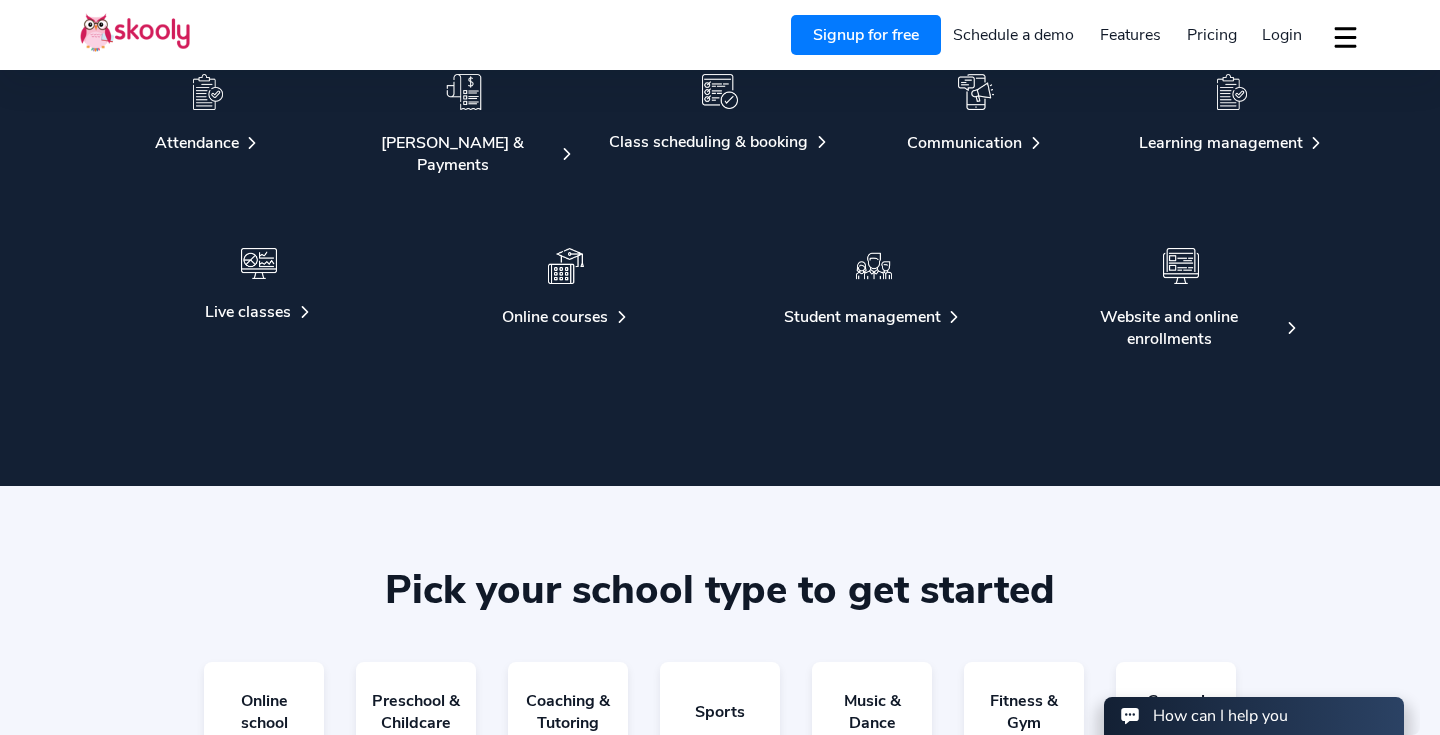 click on "Website and online enrollments" at bounding box center [1169, 328] 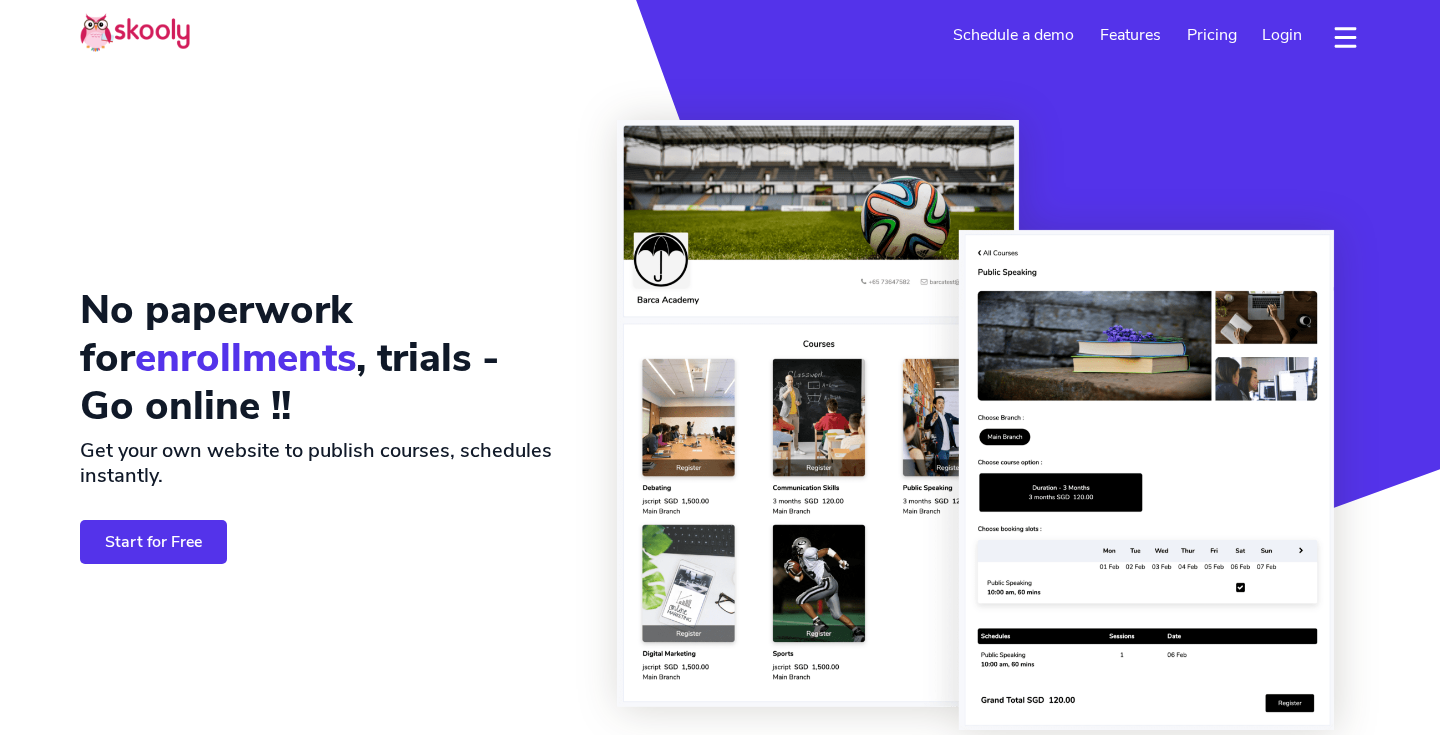 select on "en" 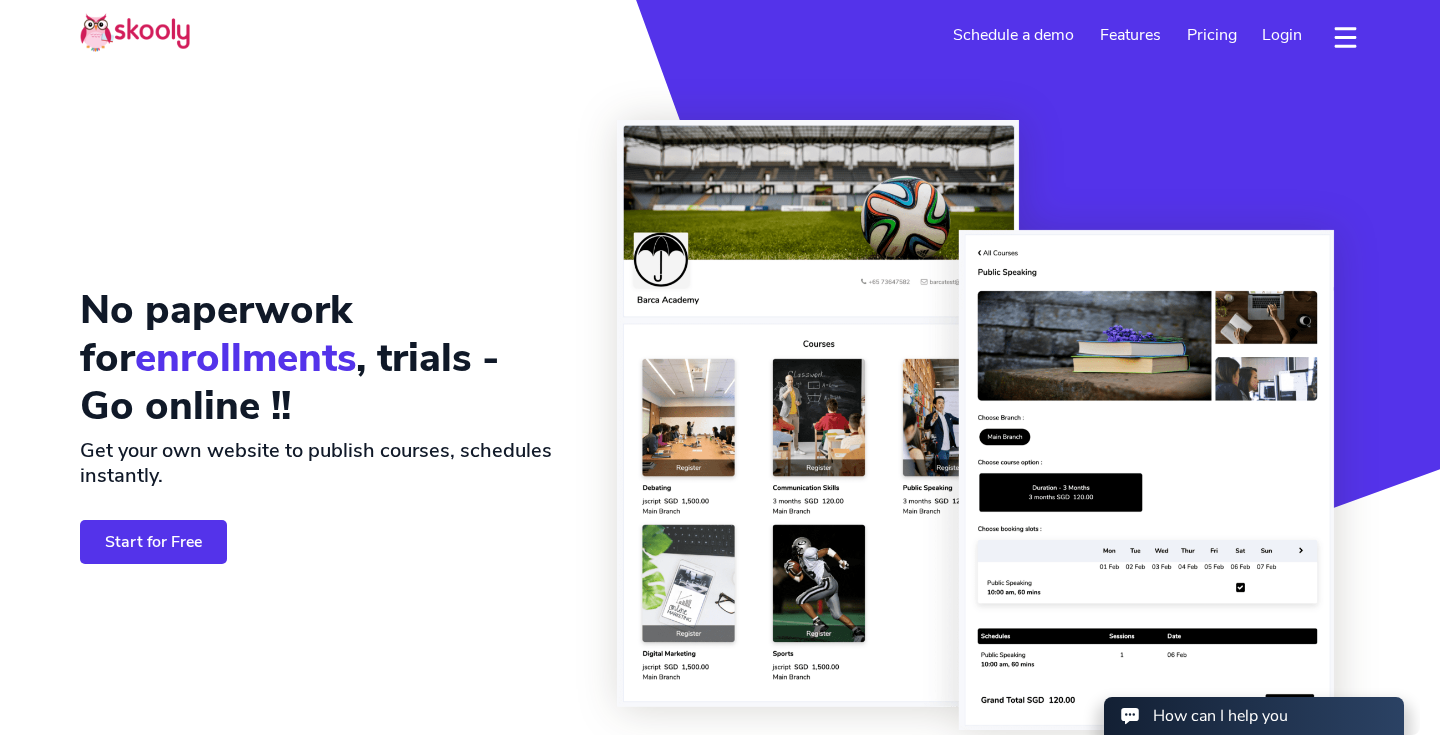 scroll, scrollTop: 0, scrollLeft: 0, axis: both 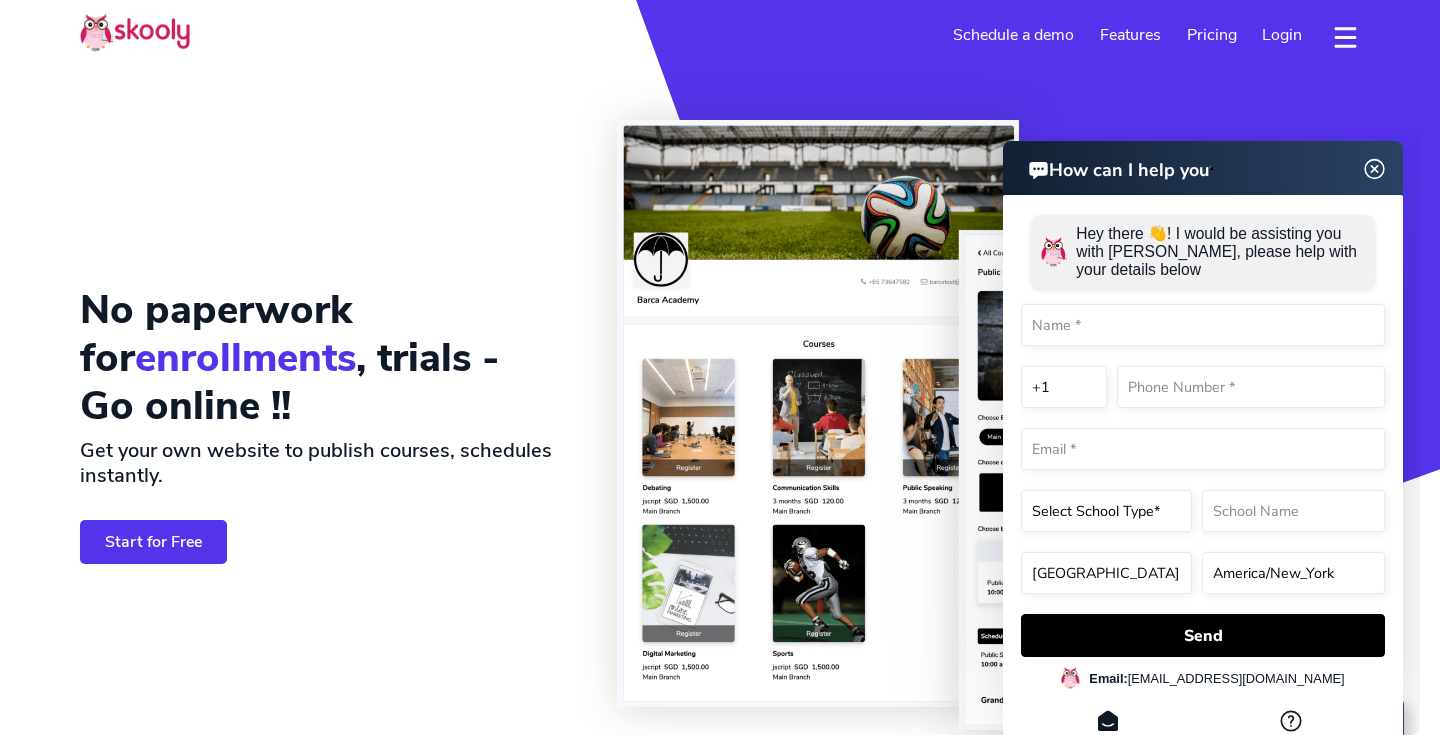 click 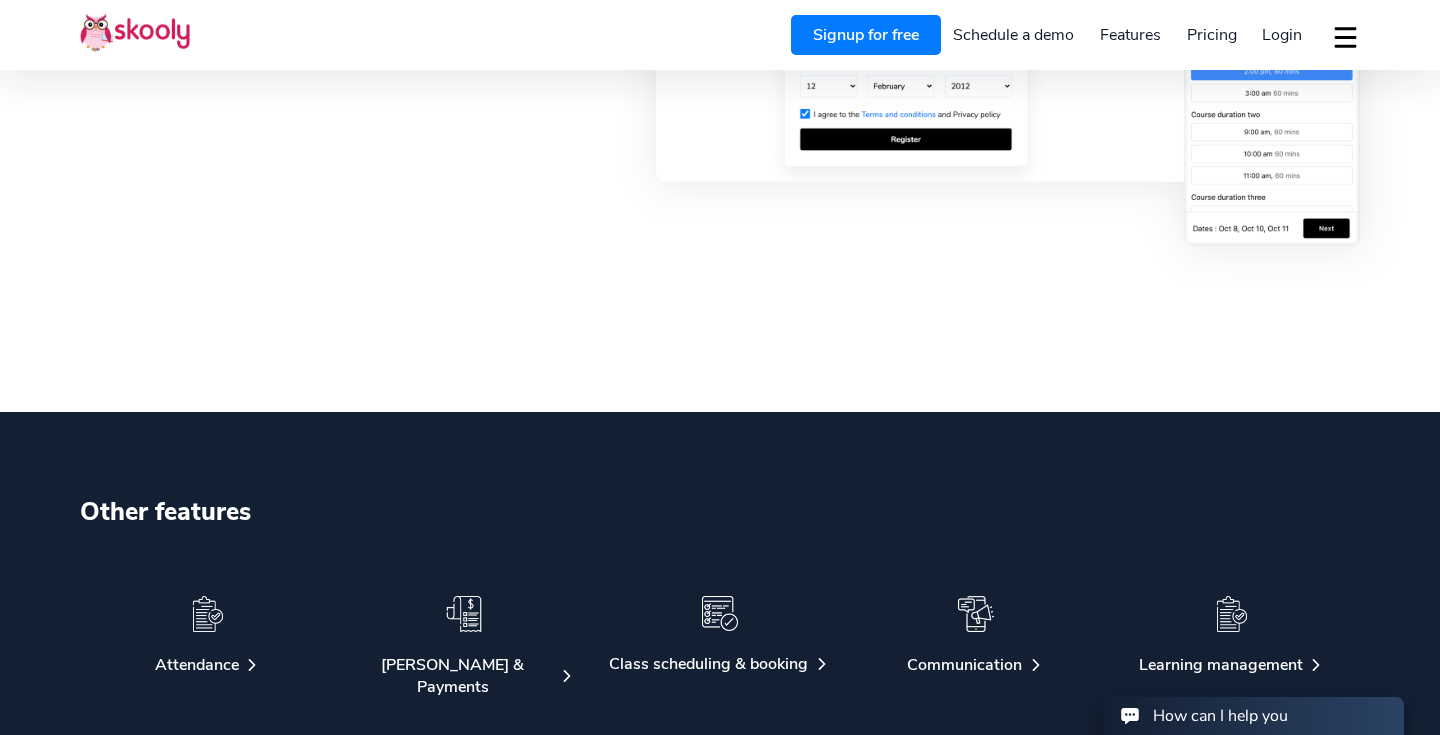 scroll, scrollTop: 4314, scrollLeft: 0, axis: vertical 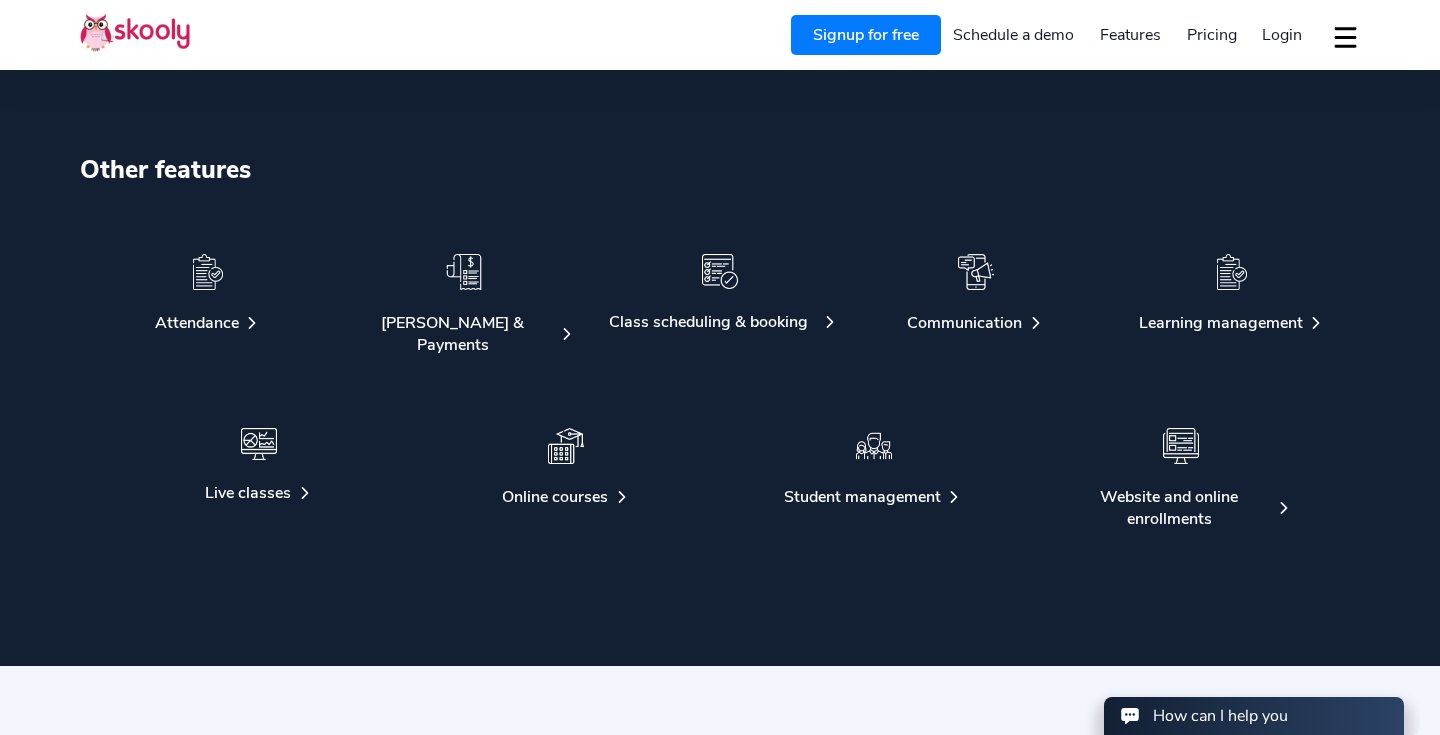 click on "Class scheduling & booking" at bounding box center (708, 322) 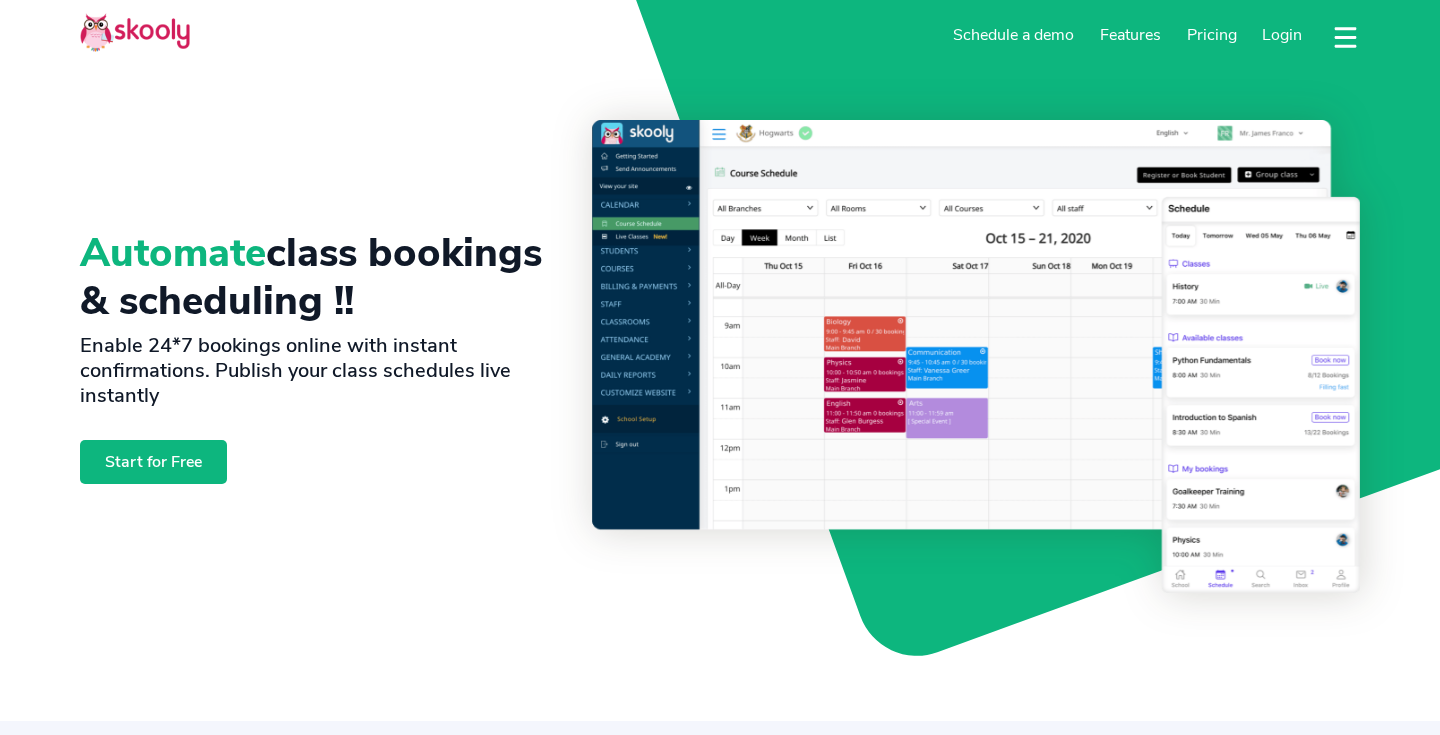 select on "en" 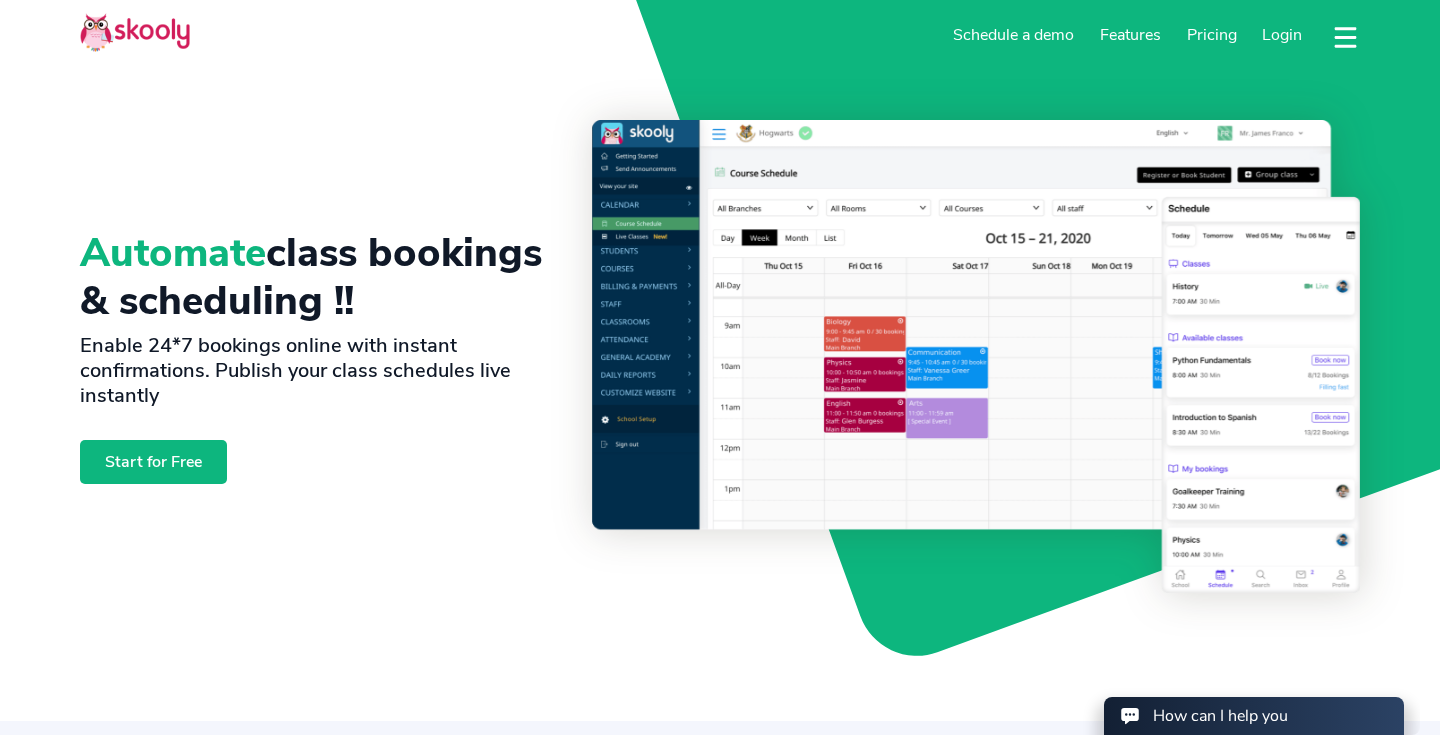 scroll, scrollTop: 0, scrollLeft: 0, axis: both 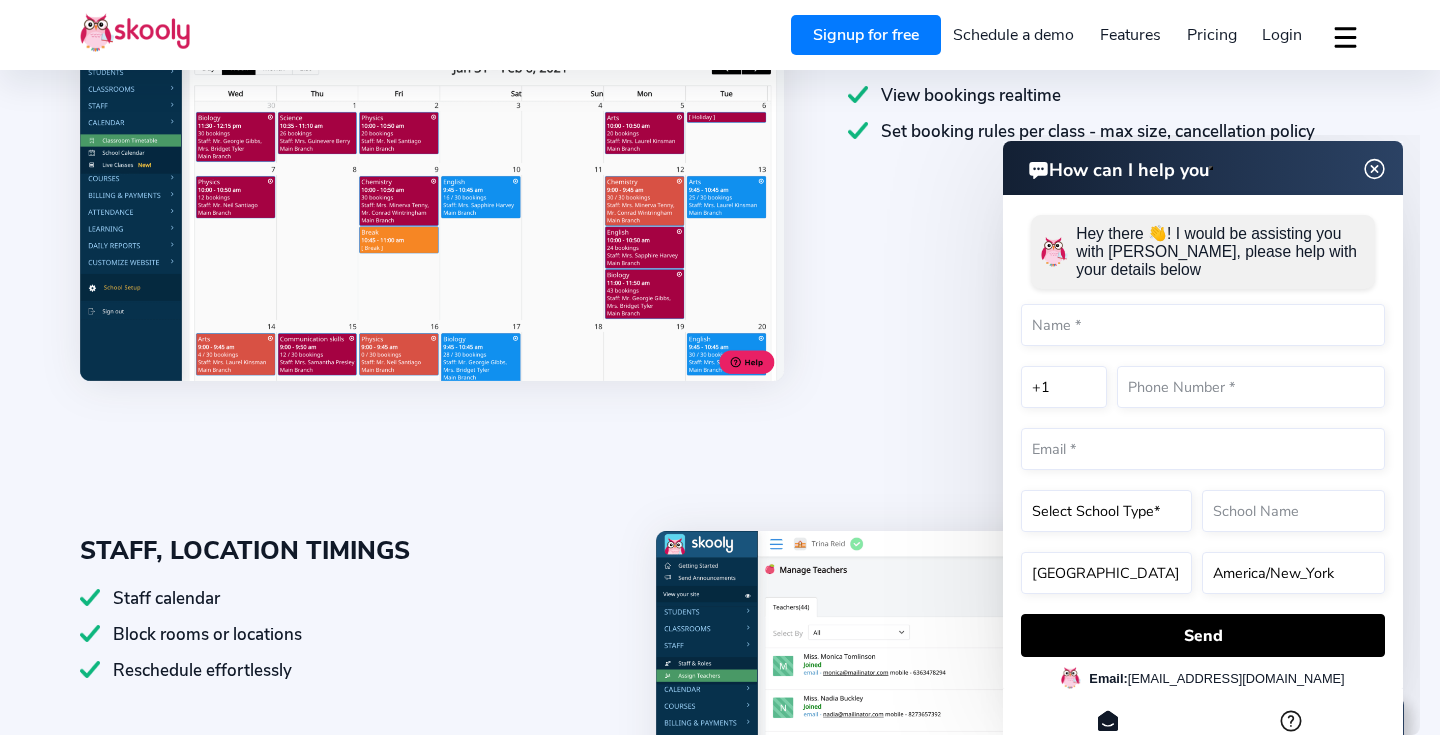 click 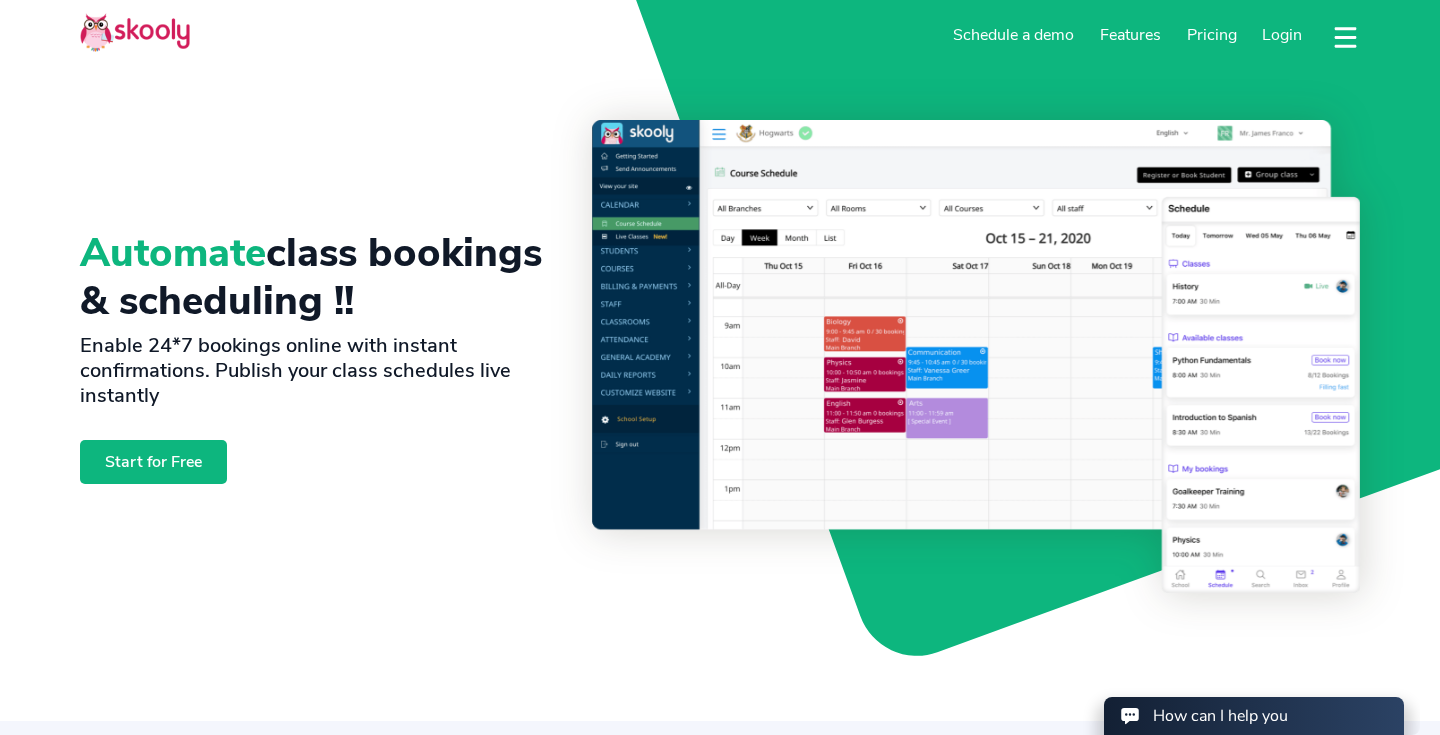 scroll, scrollTop: 0, scrollLeft: 0, axis: both 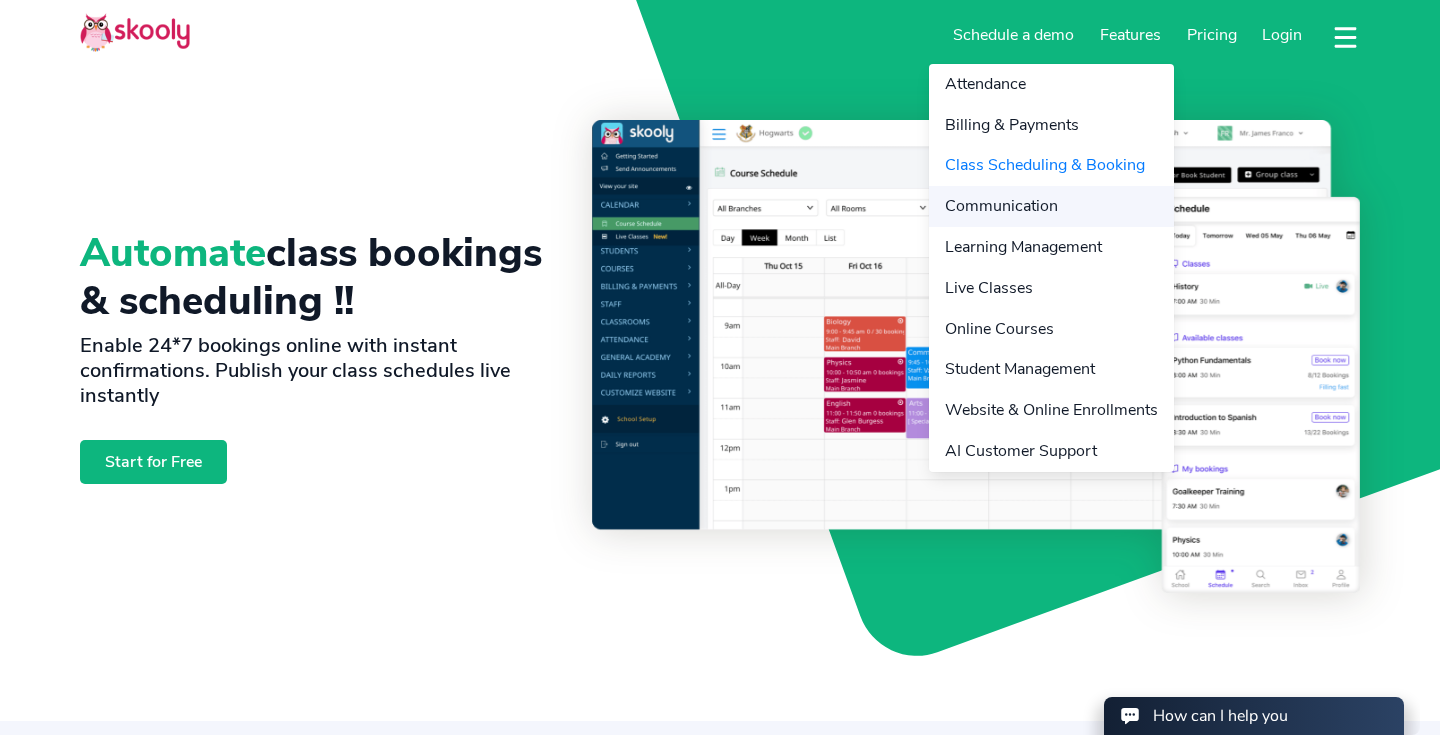 click on "Communication" at bounding box center (1051, 206) 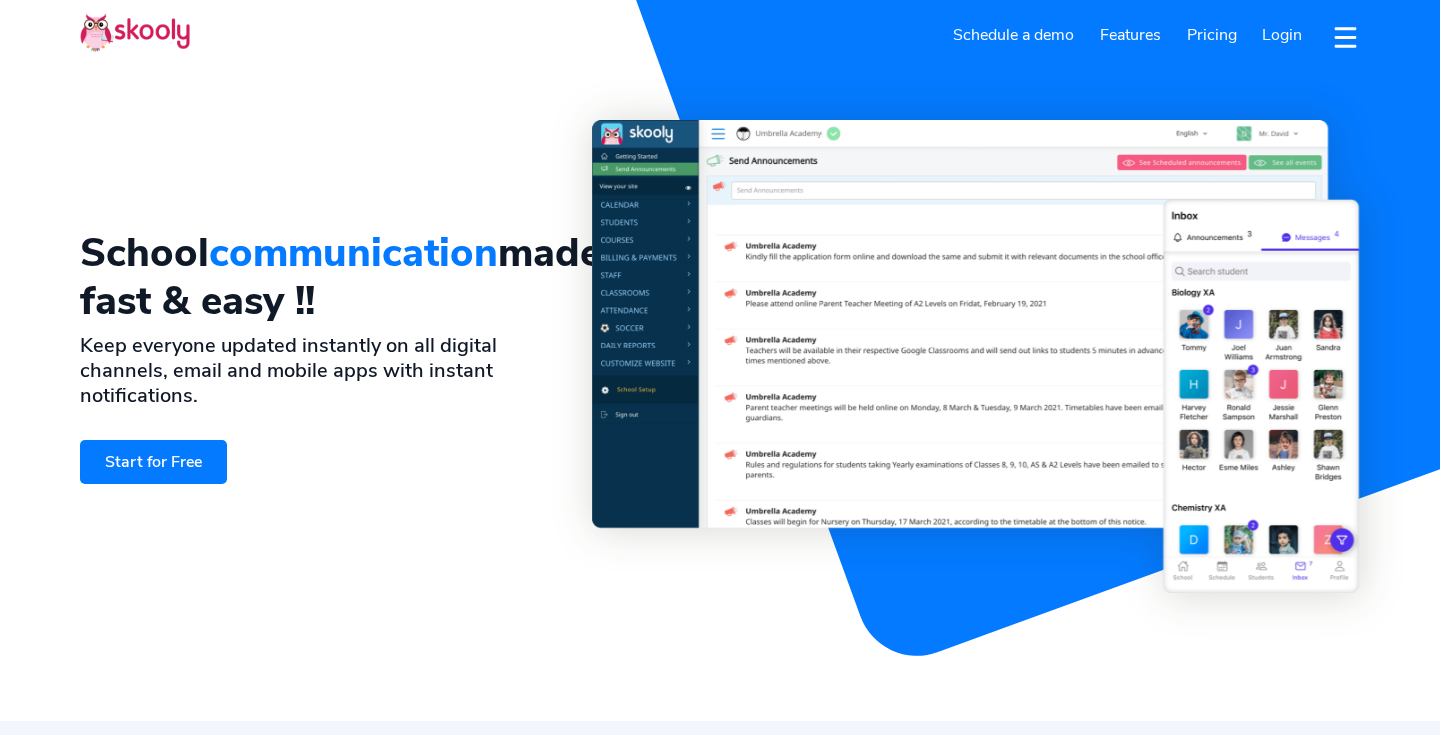 select on "en" 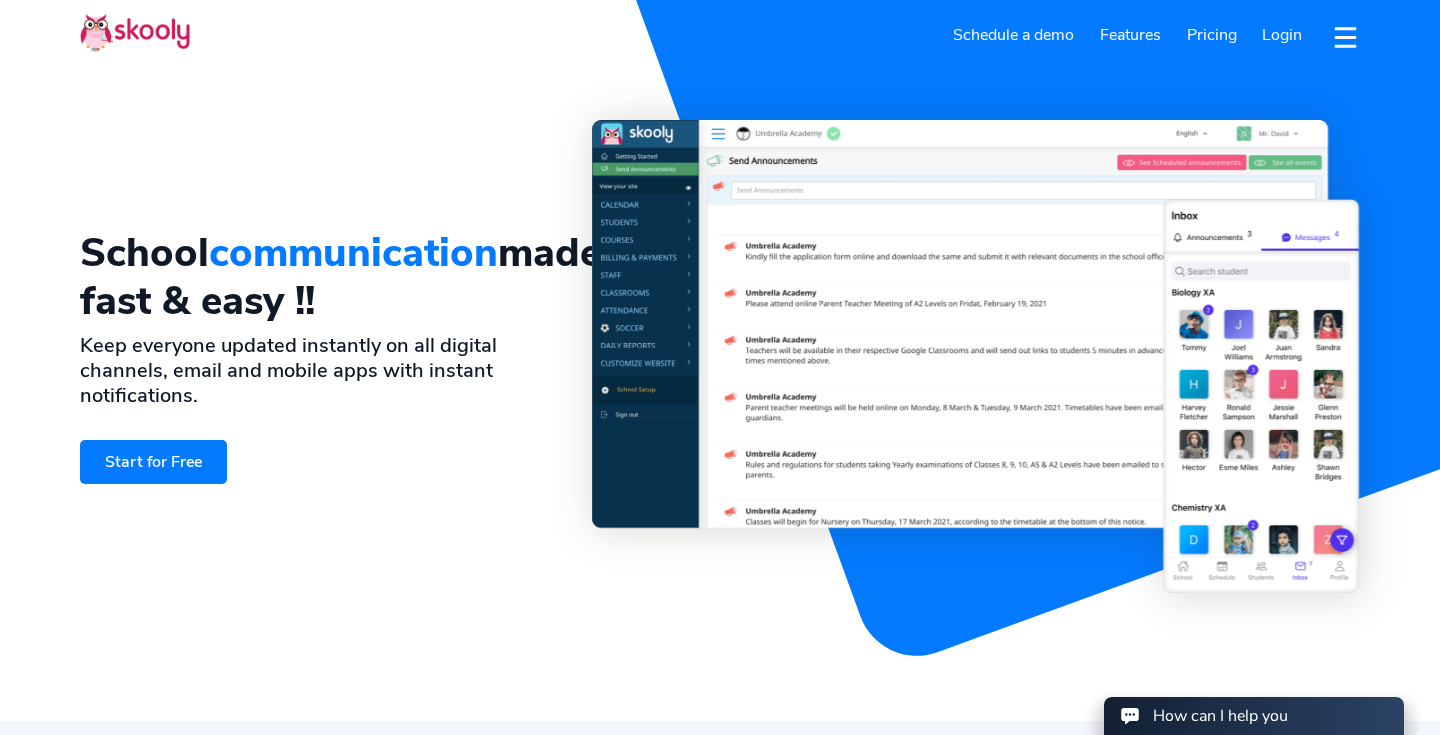 scroll, scrollTop: 0, scrollLeft: 0, axis: both 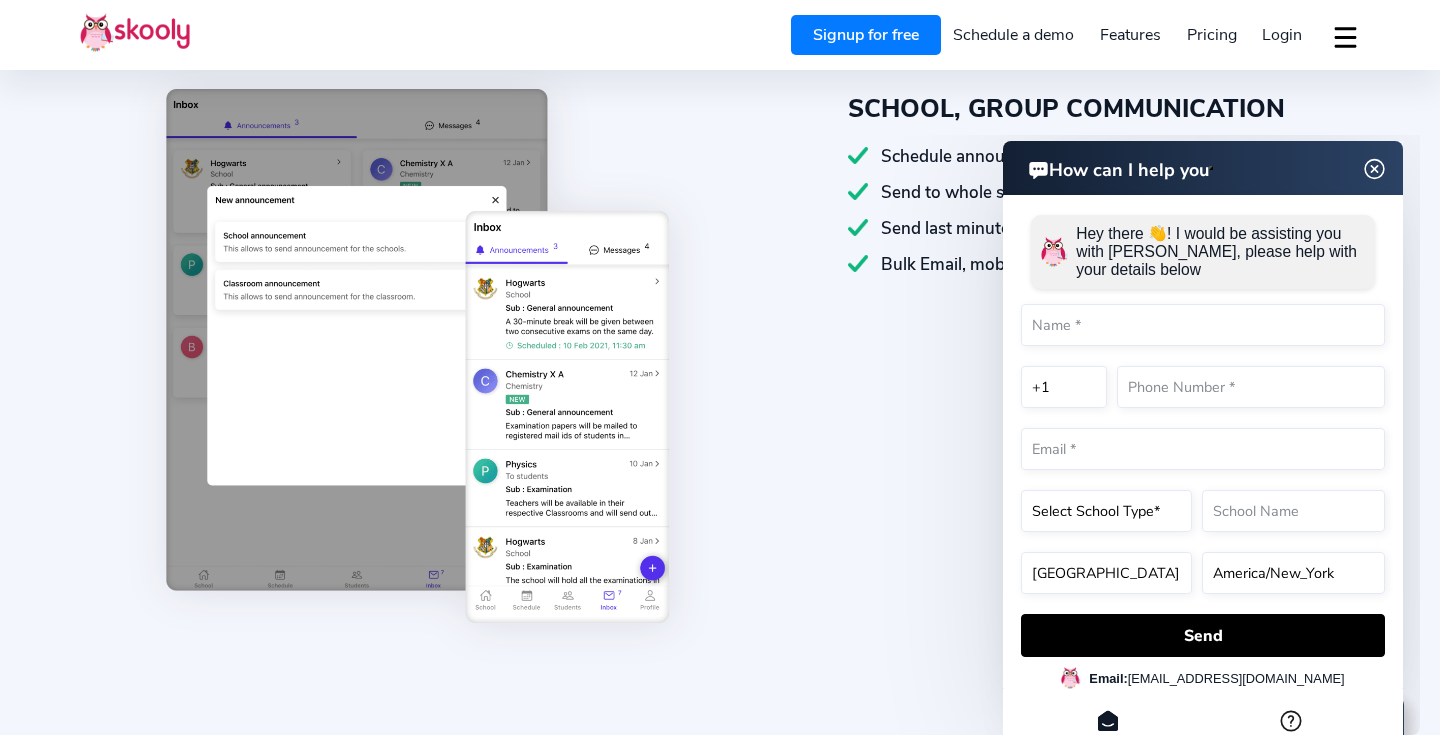 click 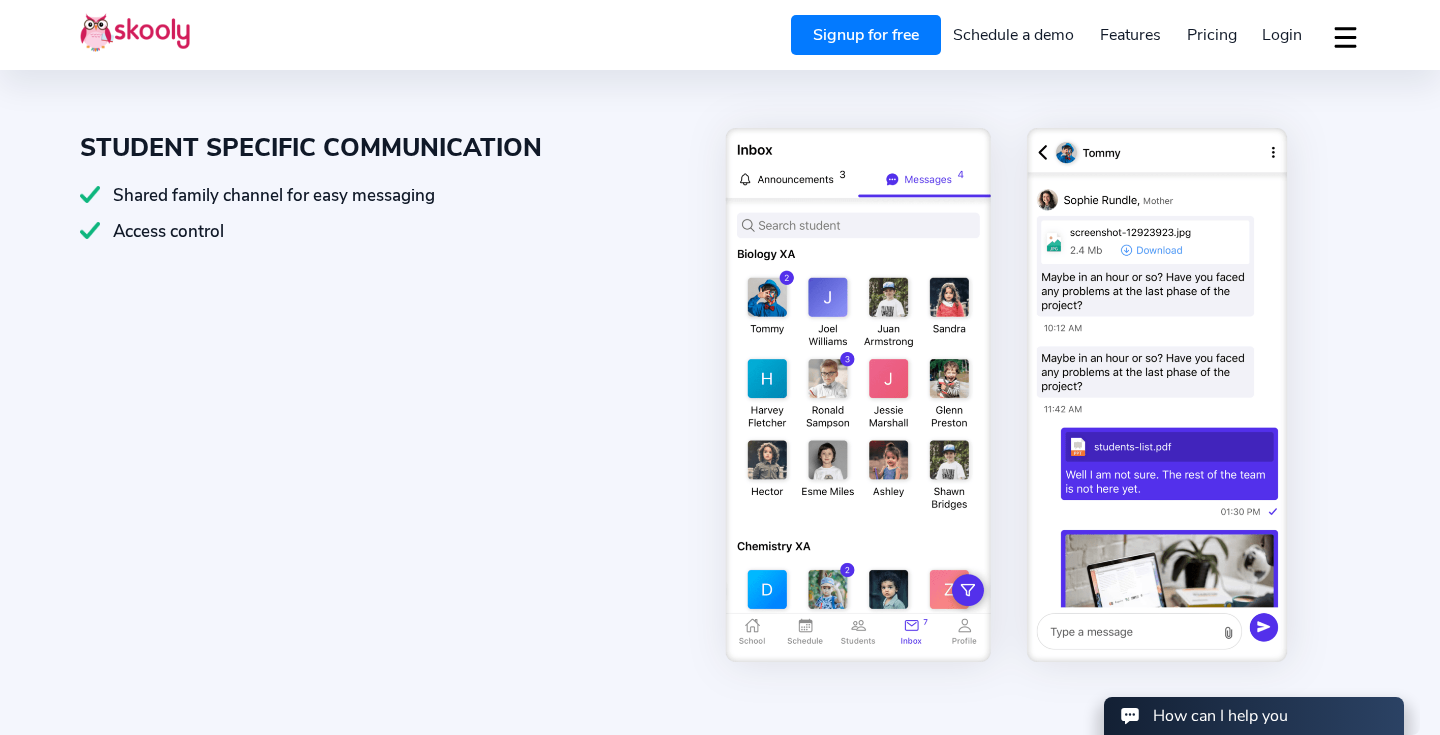 scroll, scrollTop: 1487, scrollLeft: 0, axis: vertical 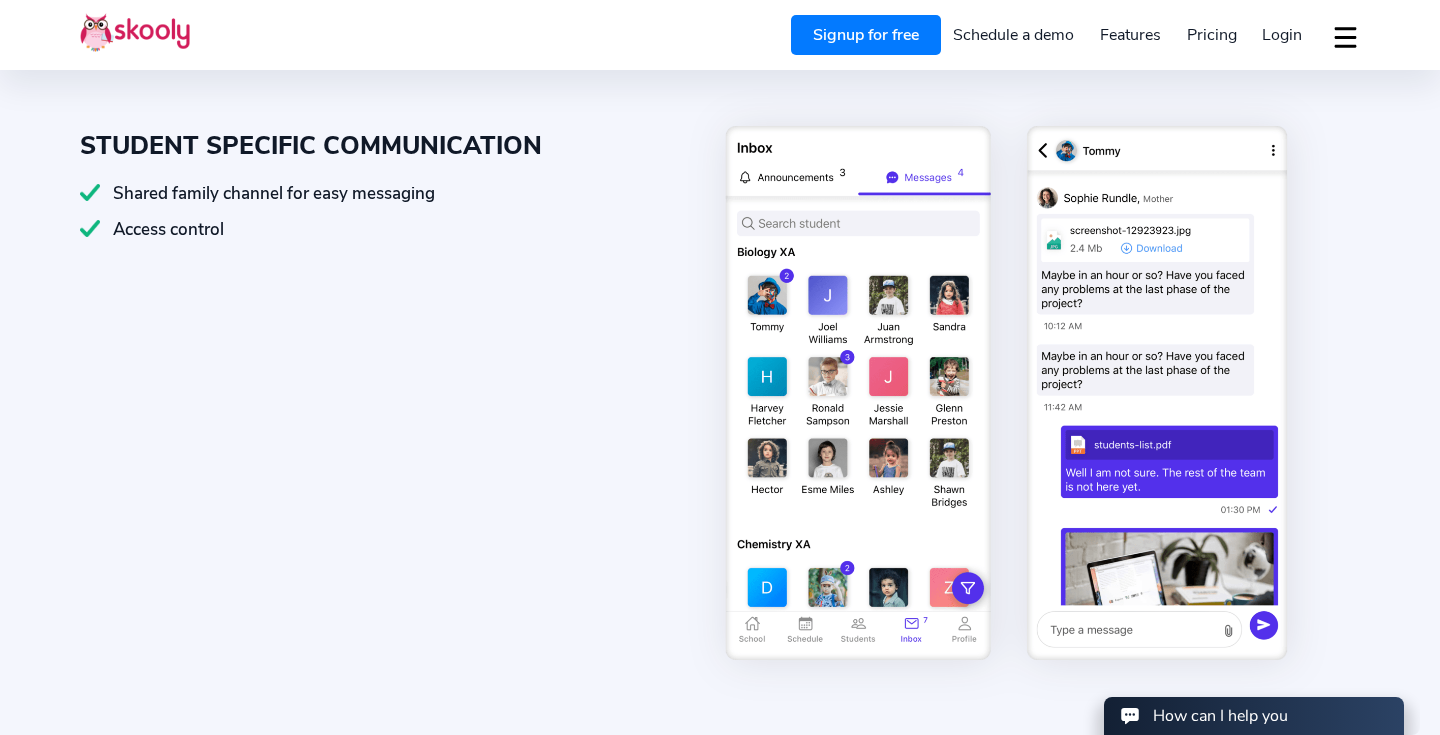 click at bounding box center (1008, 393) 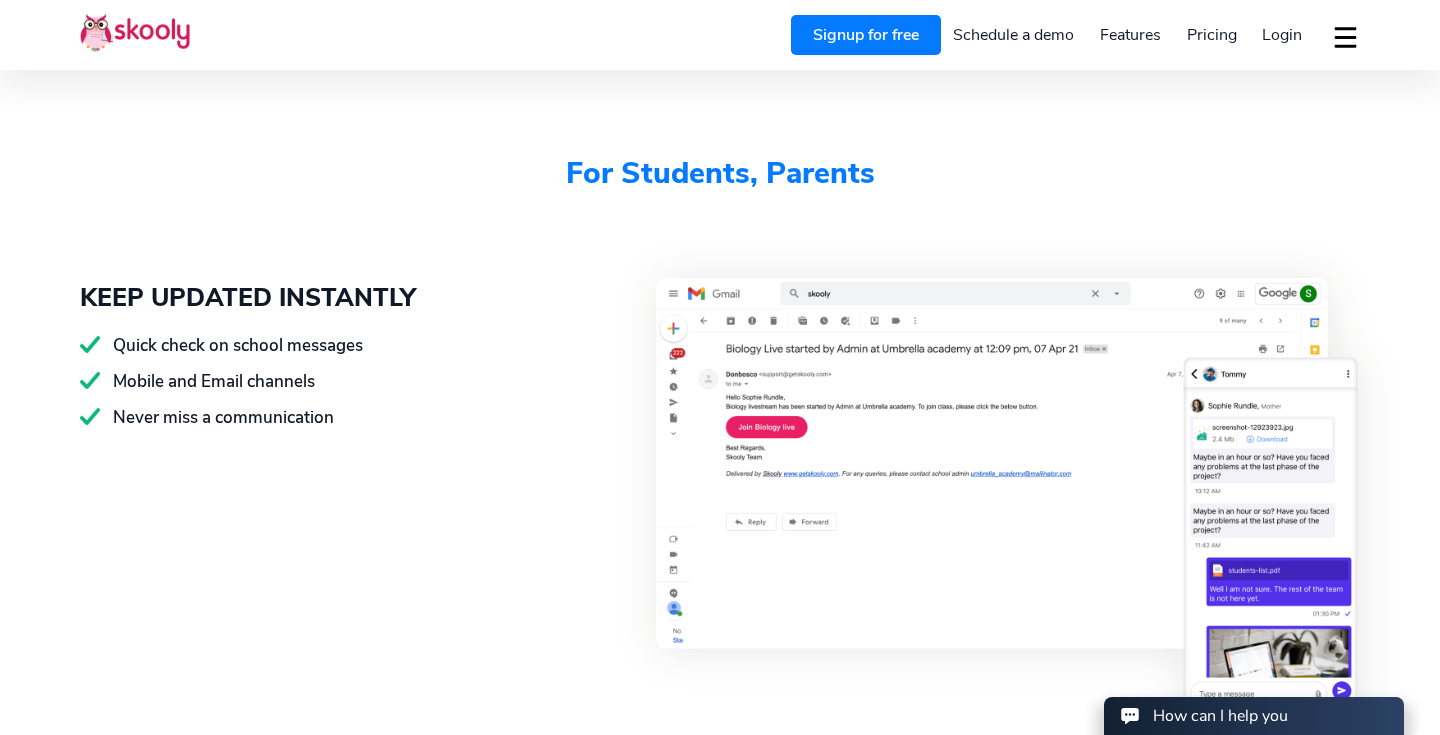 scroll, scrollTop: 3415, scrollLeft: 0, axis: vertical 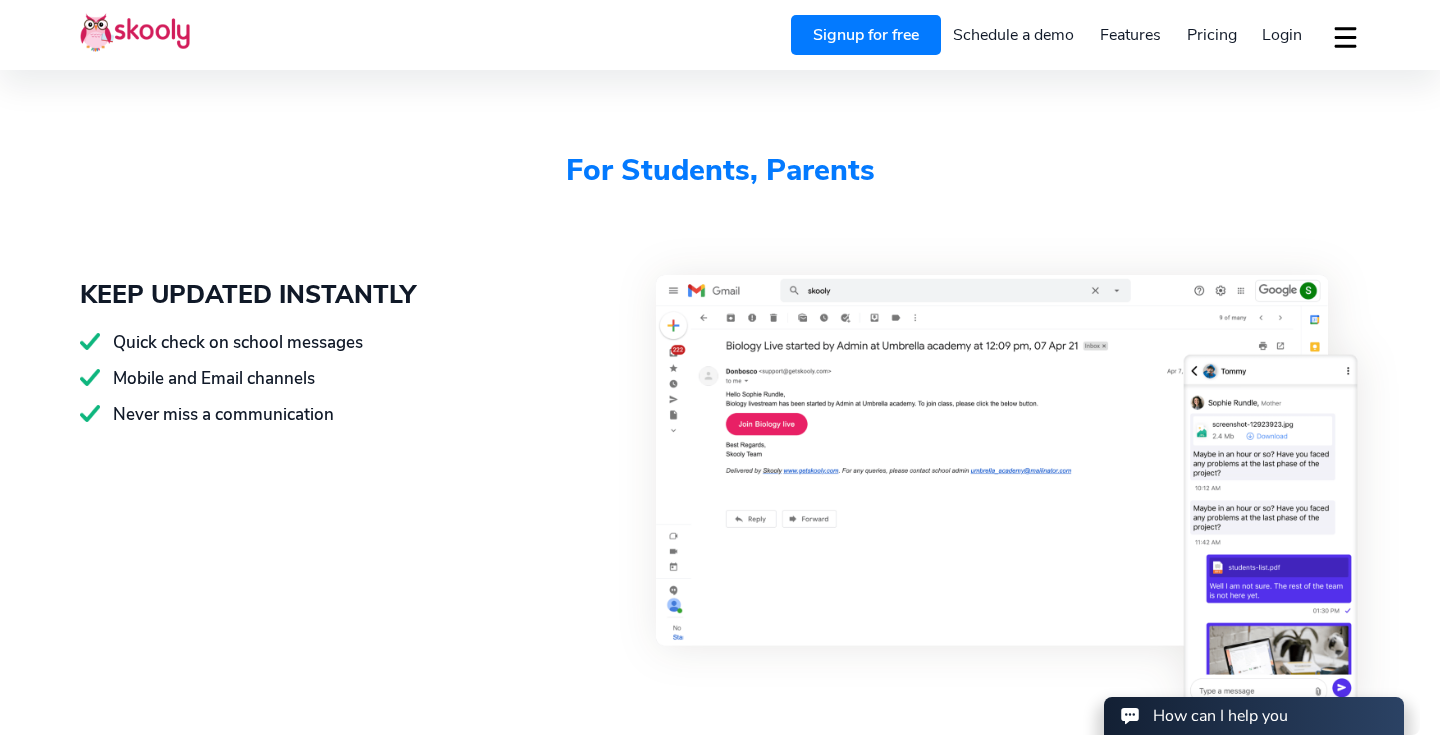 click on "For Students, Parents" at bounding box center (720, -2550) 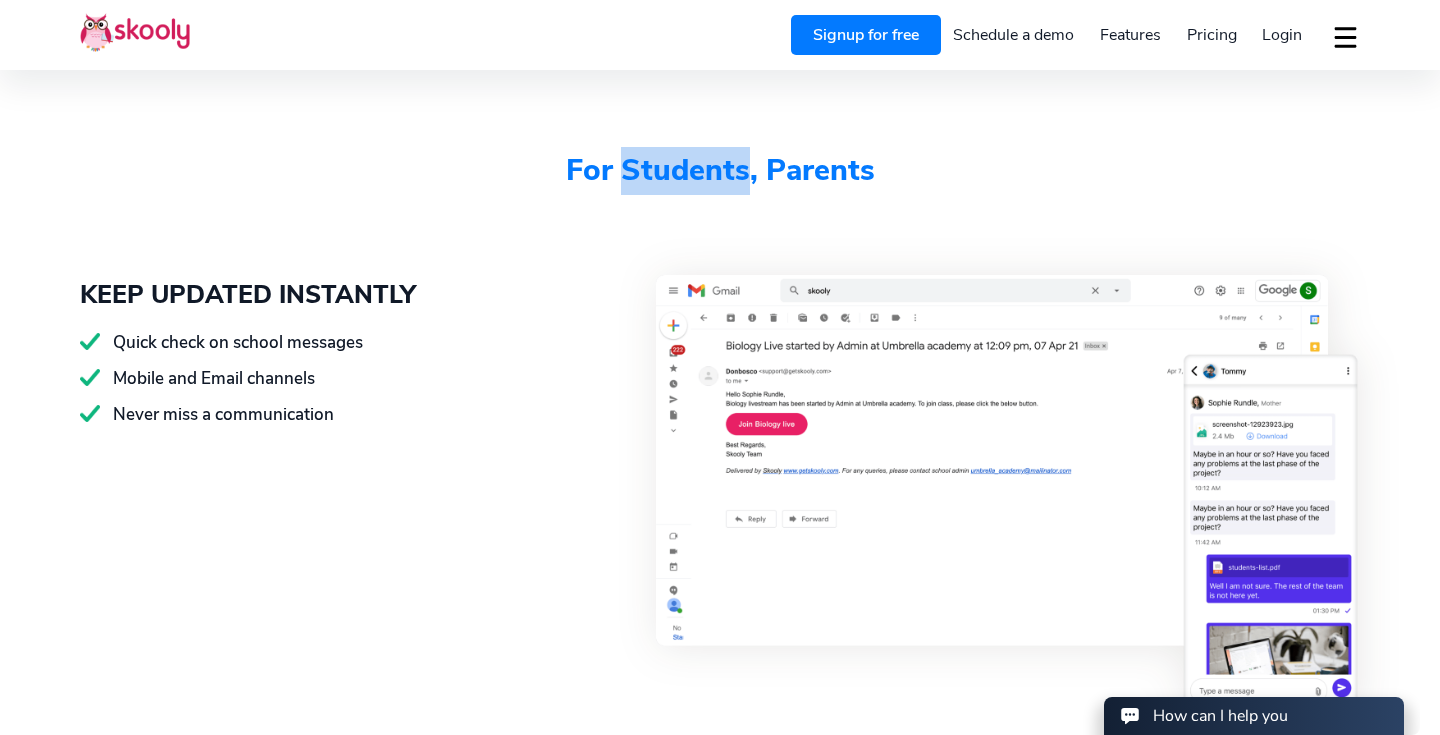 click on "For Students, Parents" at bounding box center (720, -2550) 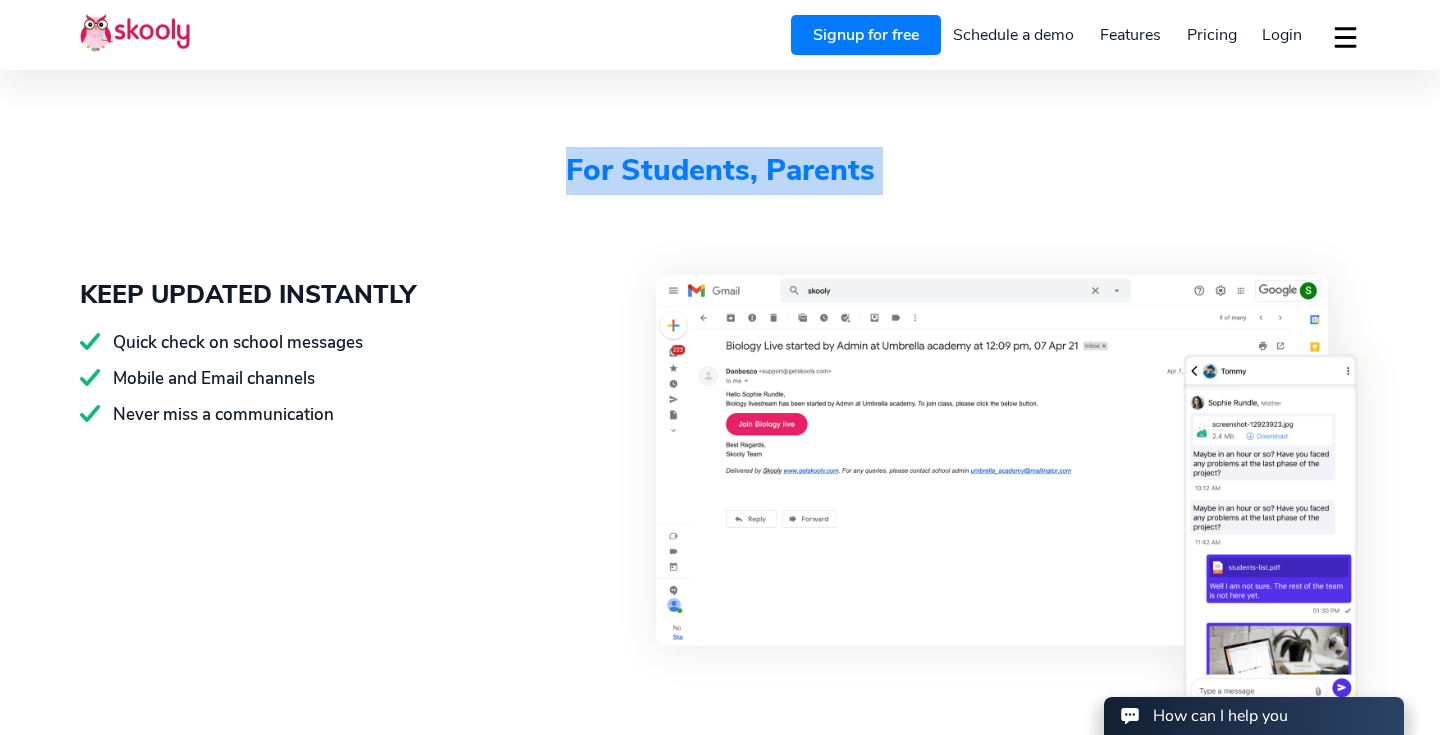 click on "For Students, Parents" at bounding box center (720, -2550) 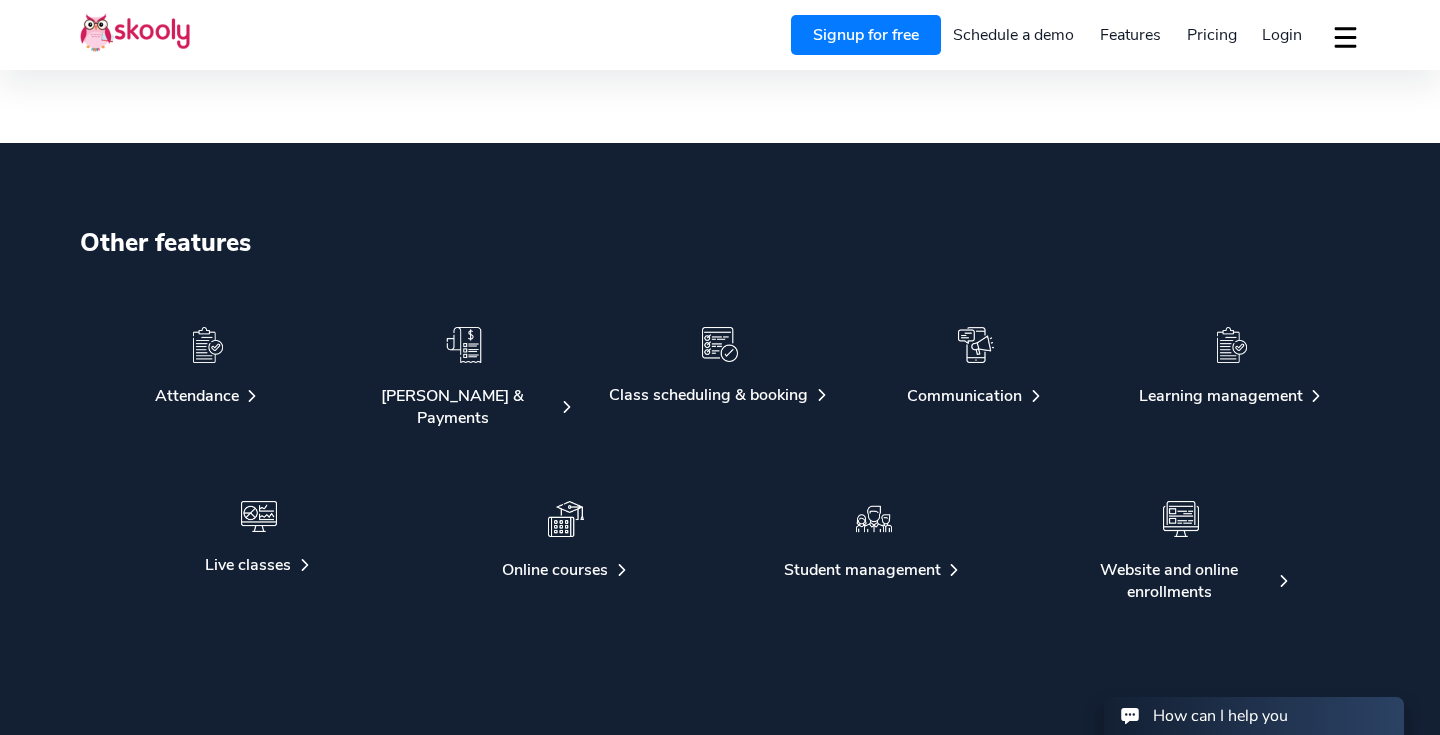 scroll, scrollTop: 4172, scrollLeft: 0, axis: vertical 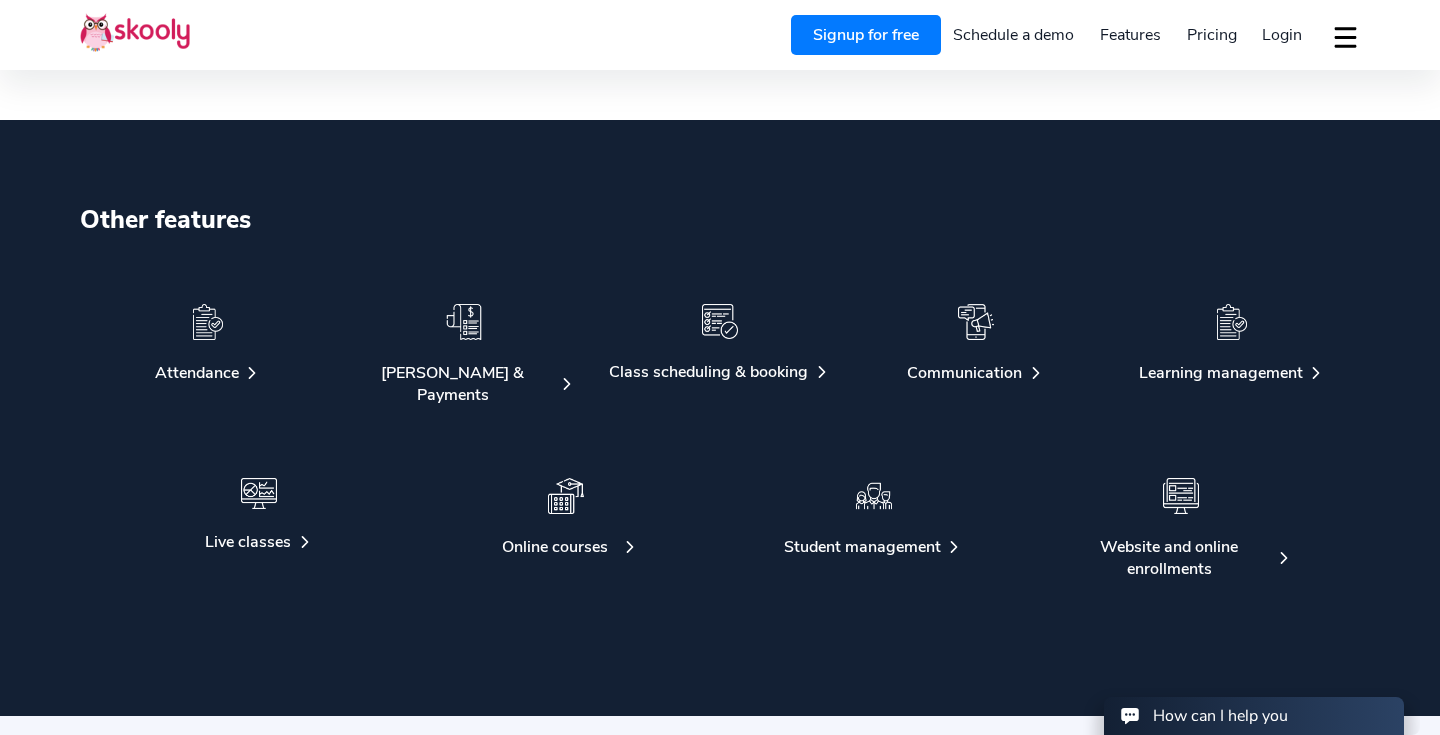 click on "Online courses" at bounding box center (555, 547) 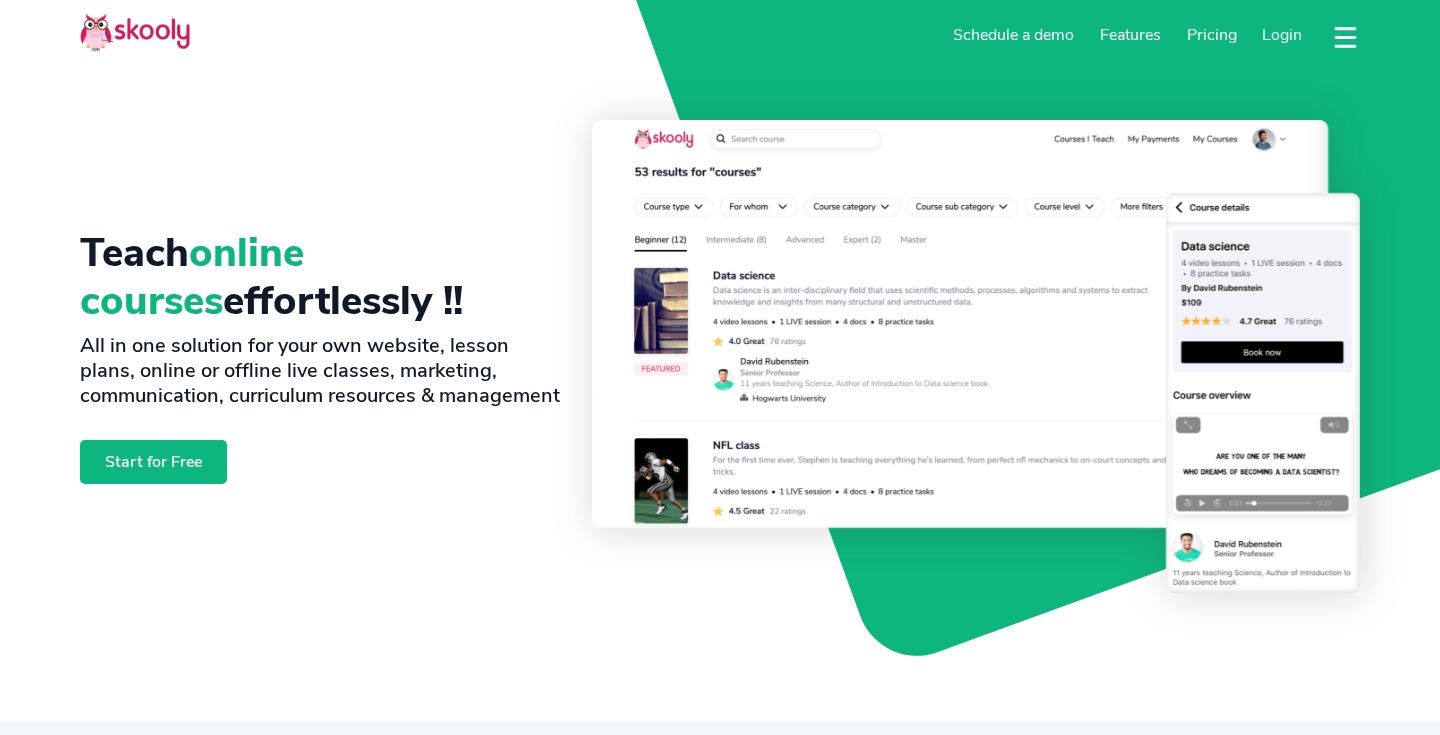 select on "en" 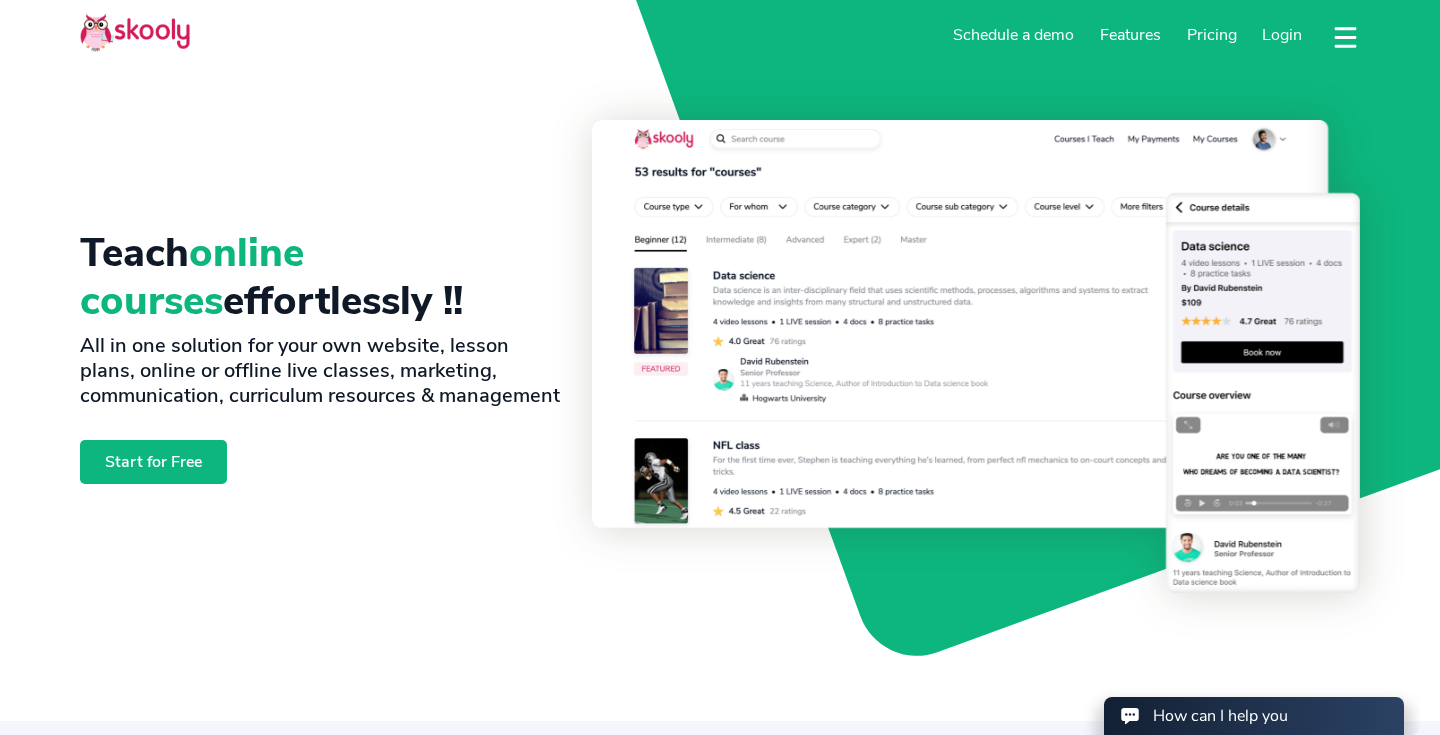 scroll, scrollTop: 0, scrollLeft: 0, axis: both 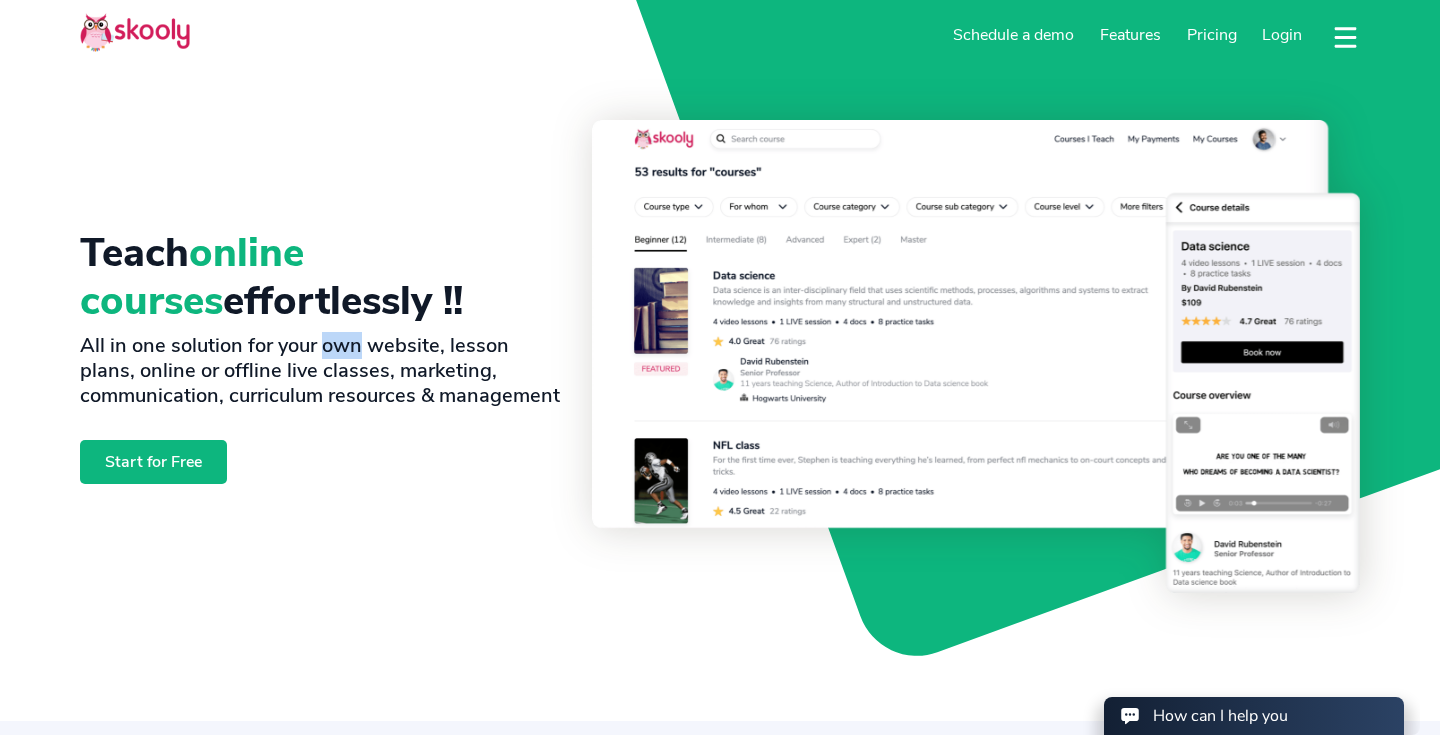 click on "All in one solution for your own website, lesson plans, online or offline live classes, marketing, communication, curriculum resources & management" at bounding box center [320, 370] 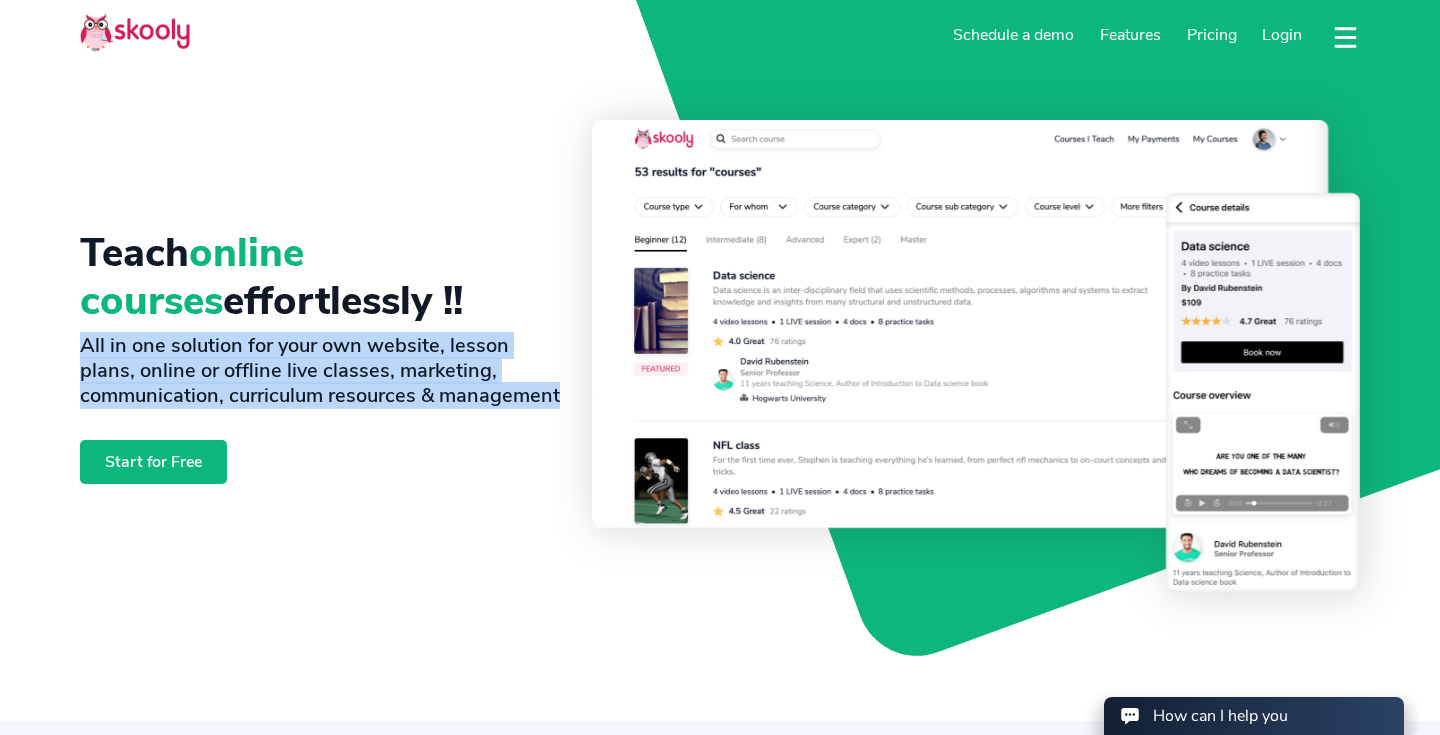 click on "All in one solution for your own website, lesson plans, online or offline live classes, marketing, communication, curriculum resources & management" at bounding box center (320, 370) 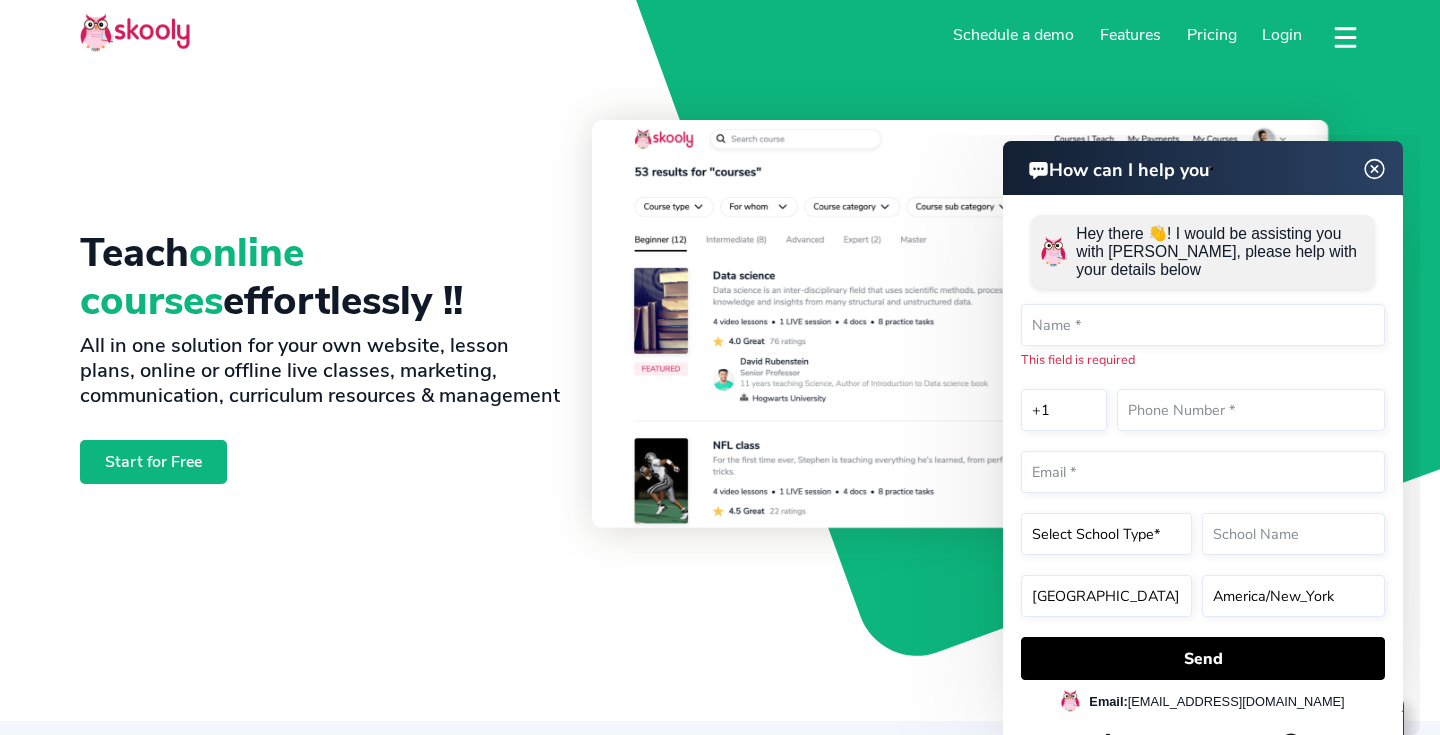 click 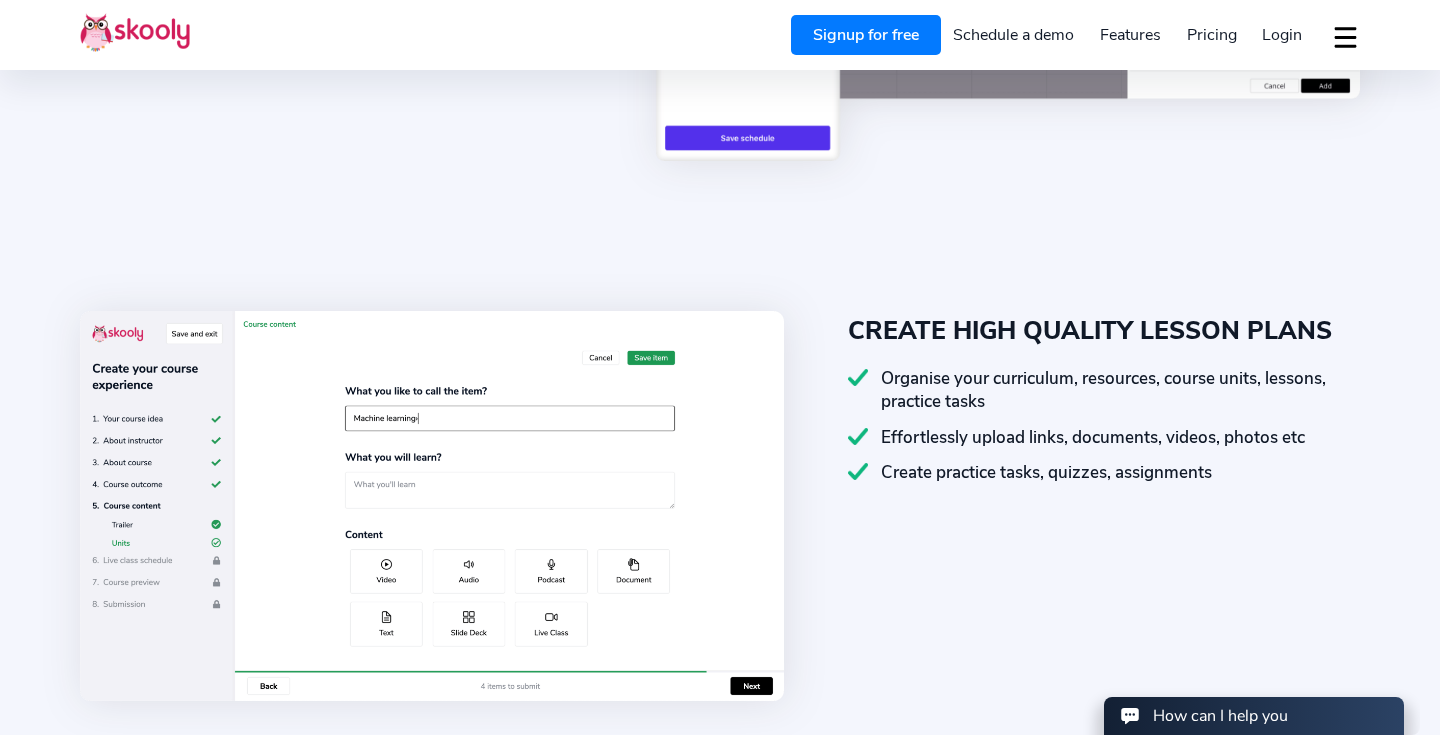 scroll, scrollTop: 1889, scrollLeft: 0, axis: vertical 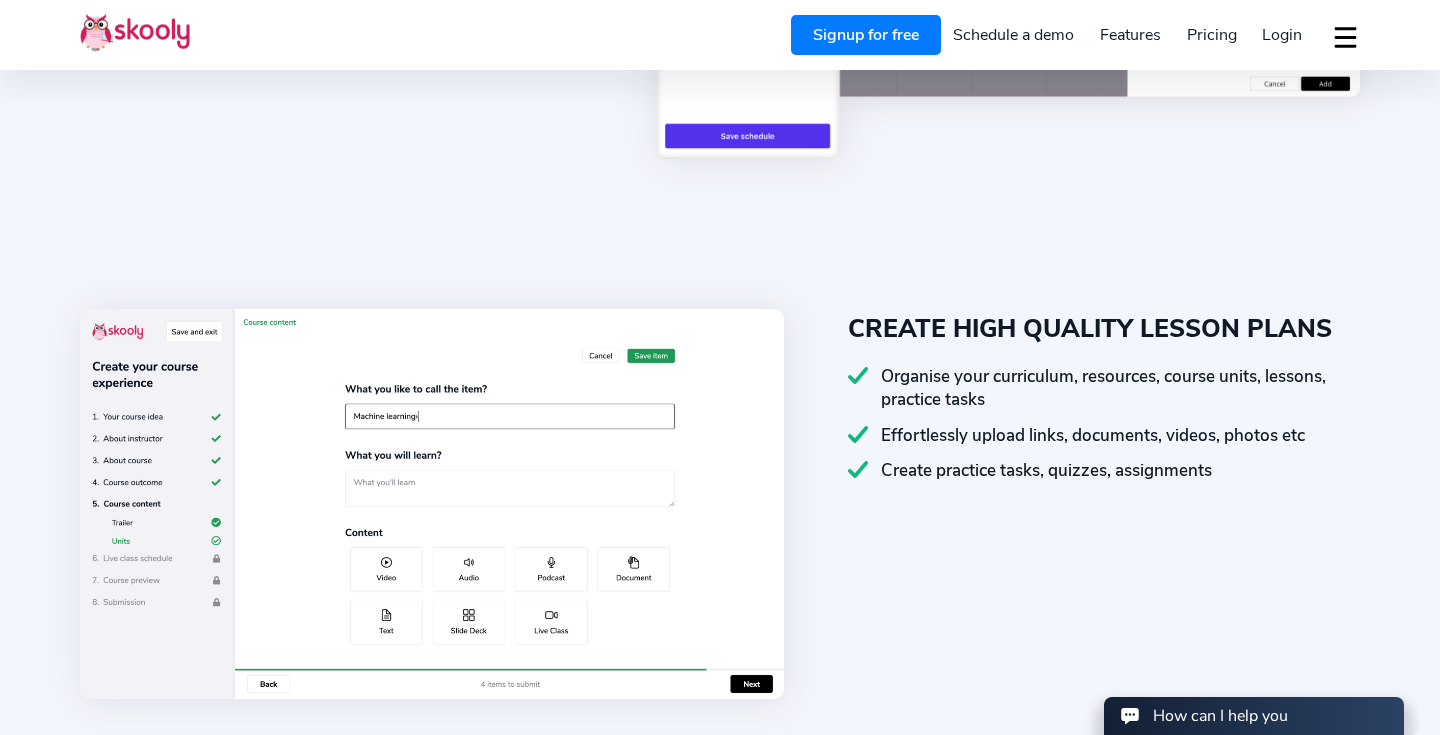 click on "CREATE HIGH QUALITY LESSON PLANS" at bounding box center (1104, 329) 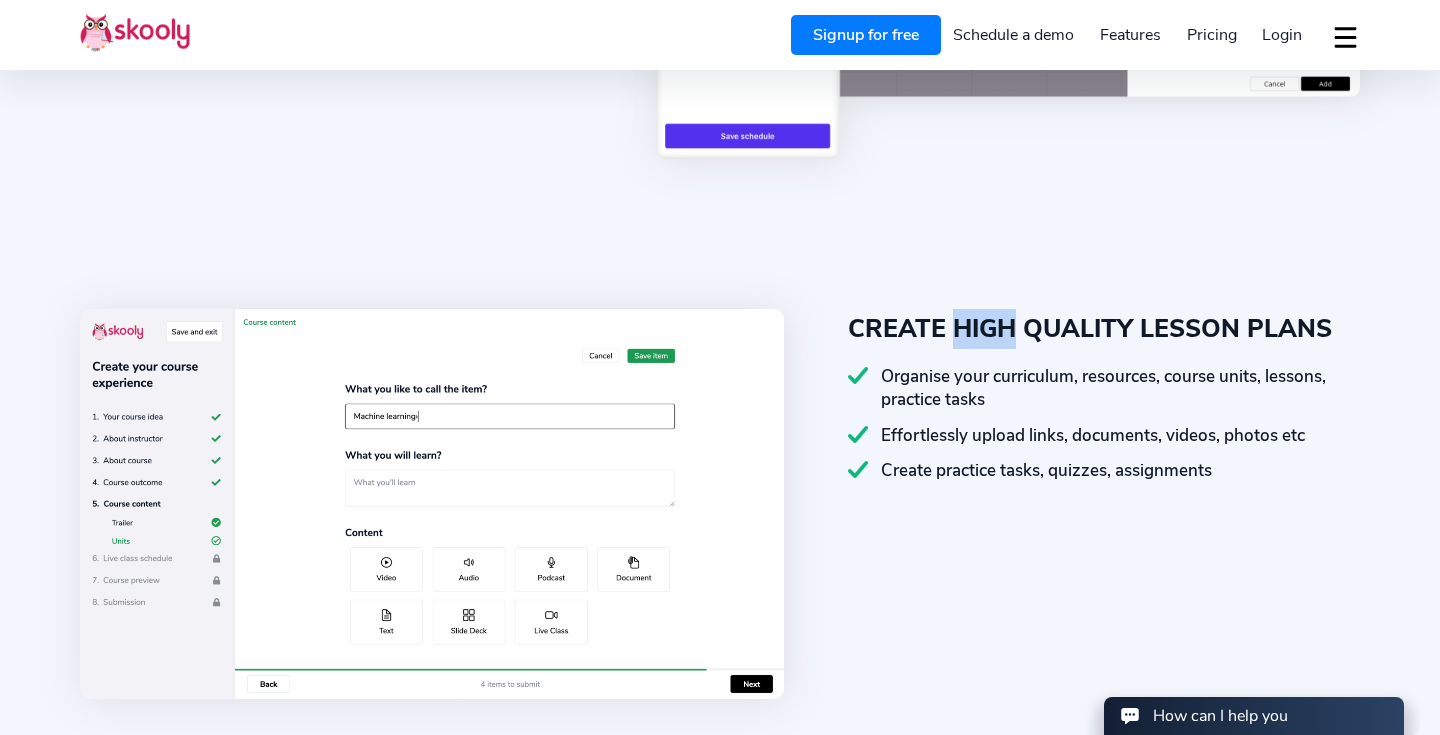 click on "CREATE HIGH QUALITY LESSON PLANS" at bounding box center (1104, 329) 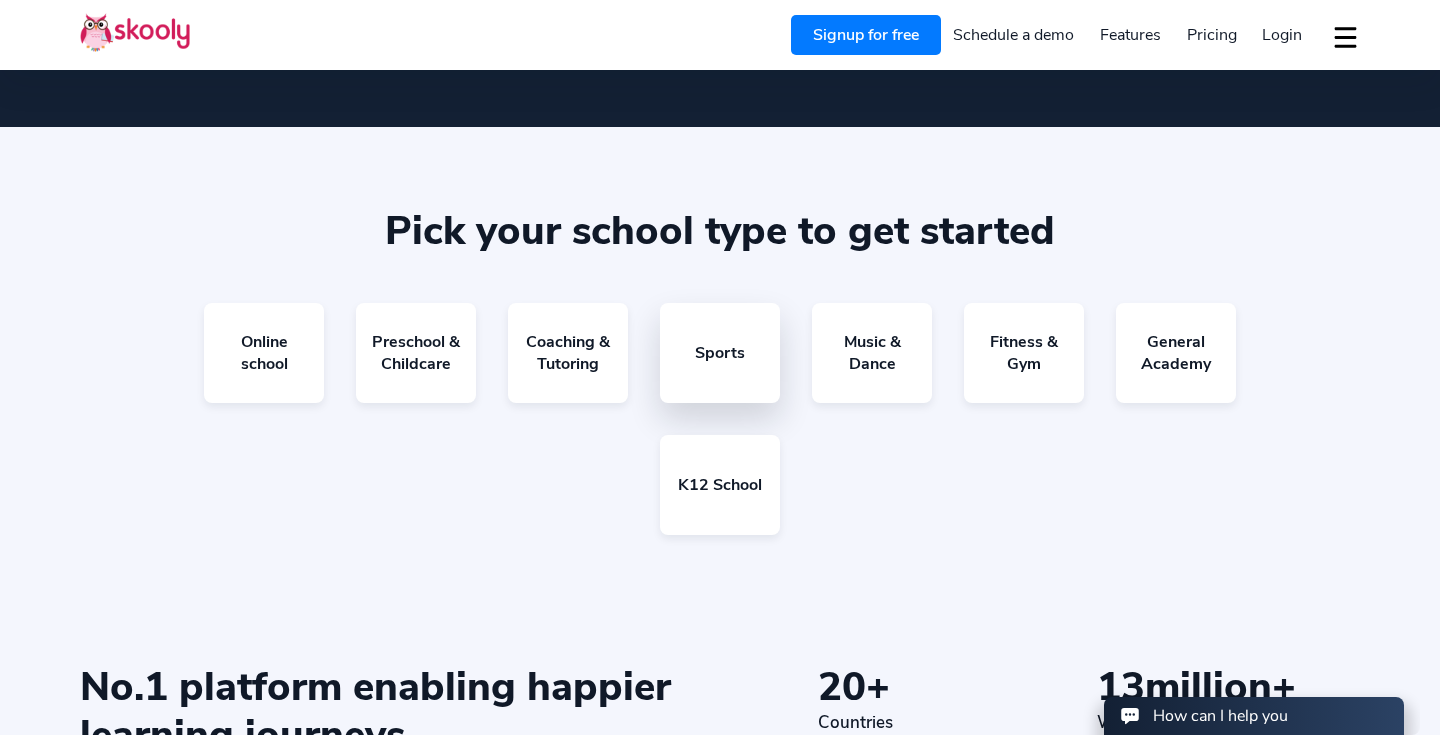 scroll, scrollTop: 4721, scrollLeft: 0, axis: vertical 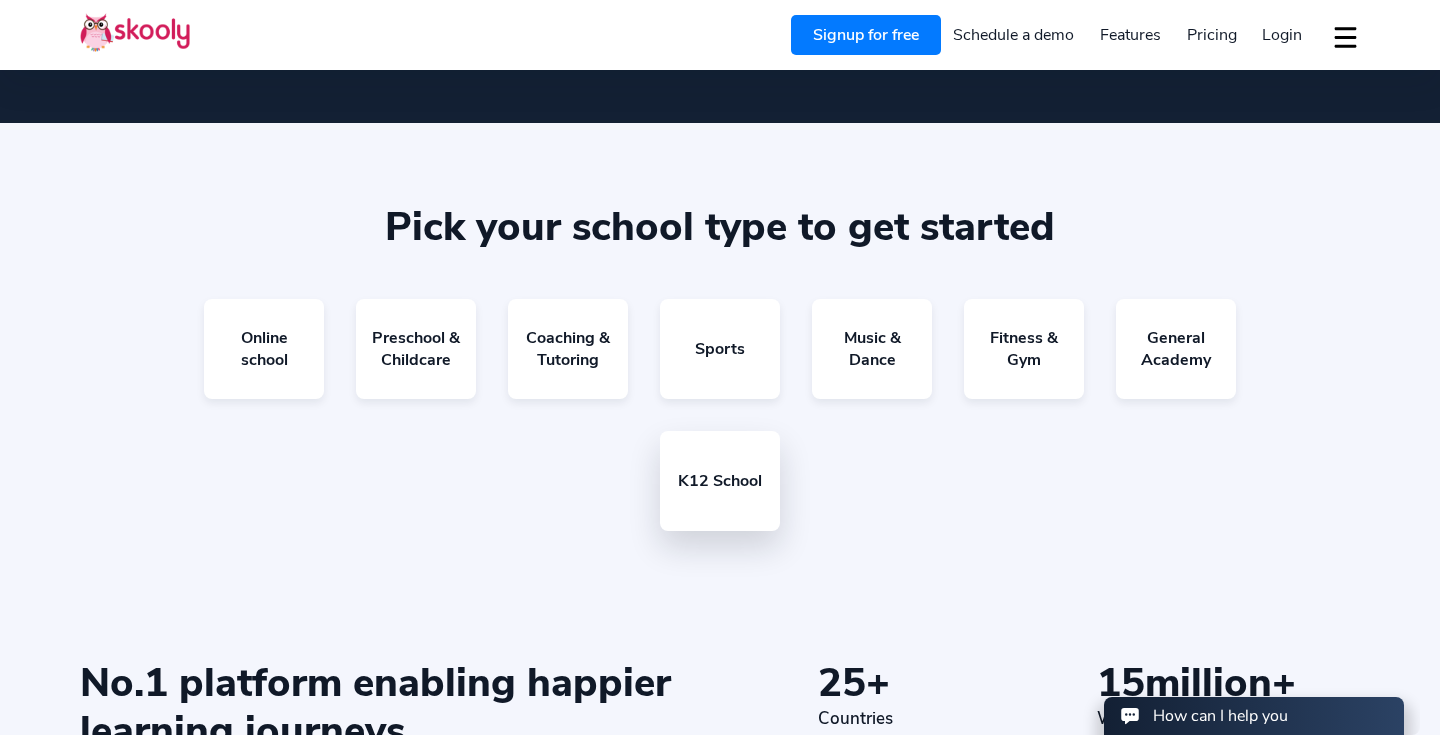 click on "K12 School" at bounding box center (720, 481) 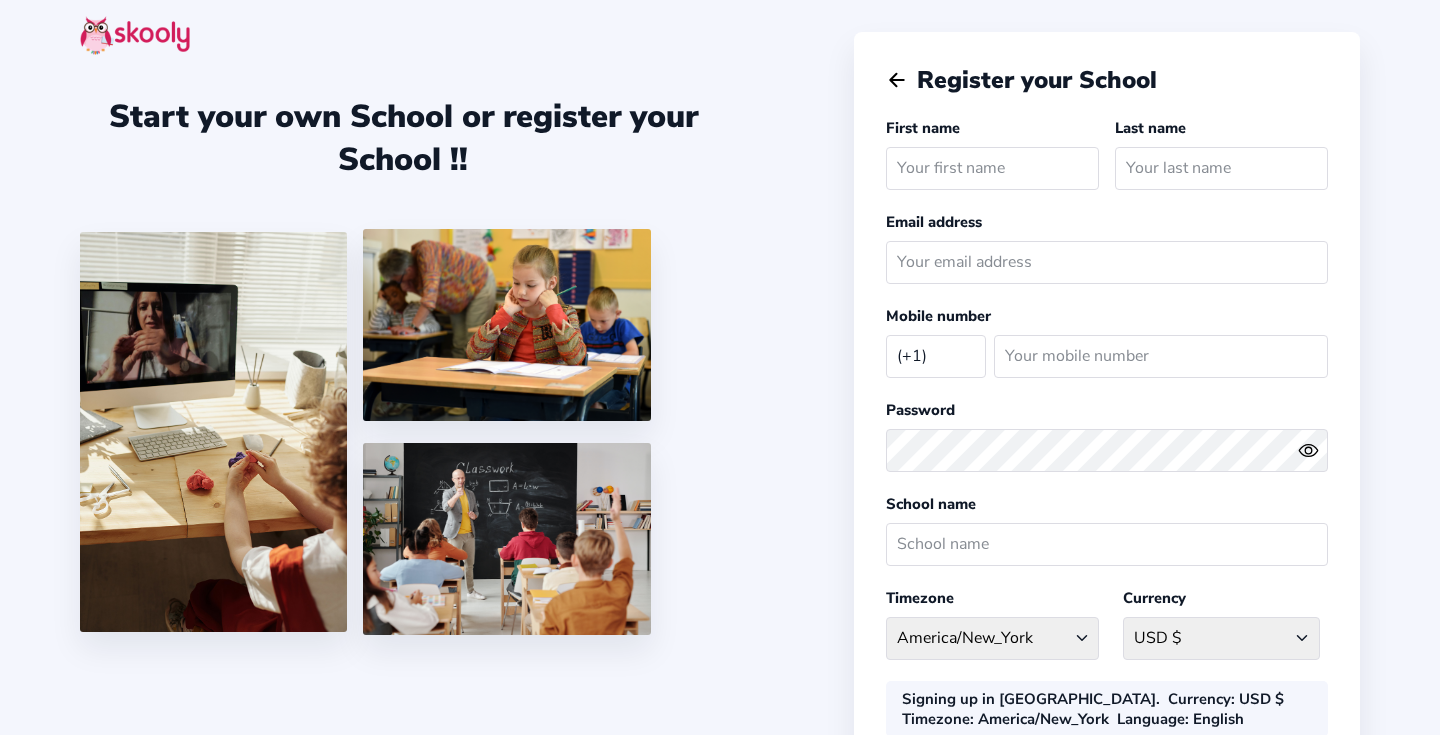 select on "US" 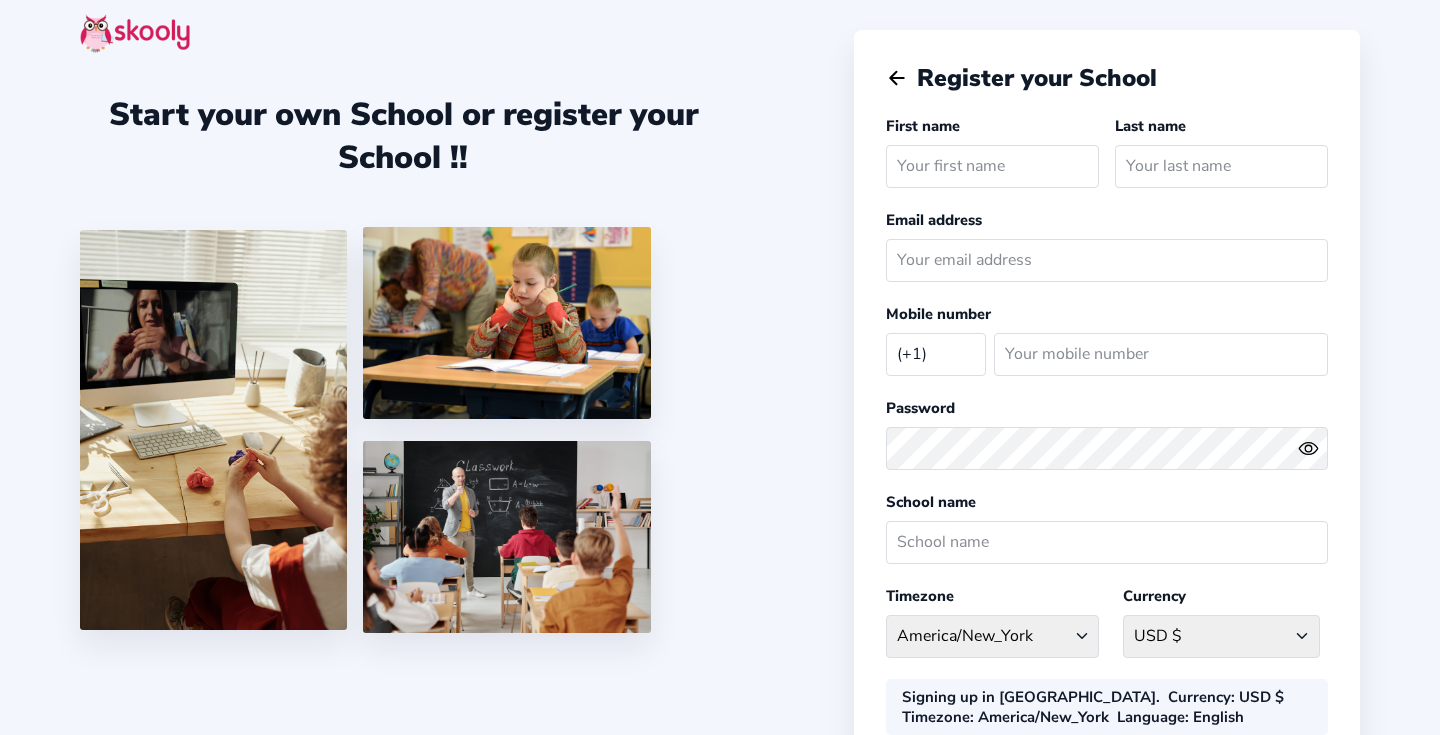 scroll, scrollTop: 0, scrollLeft: 0, axis: both 